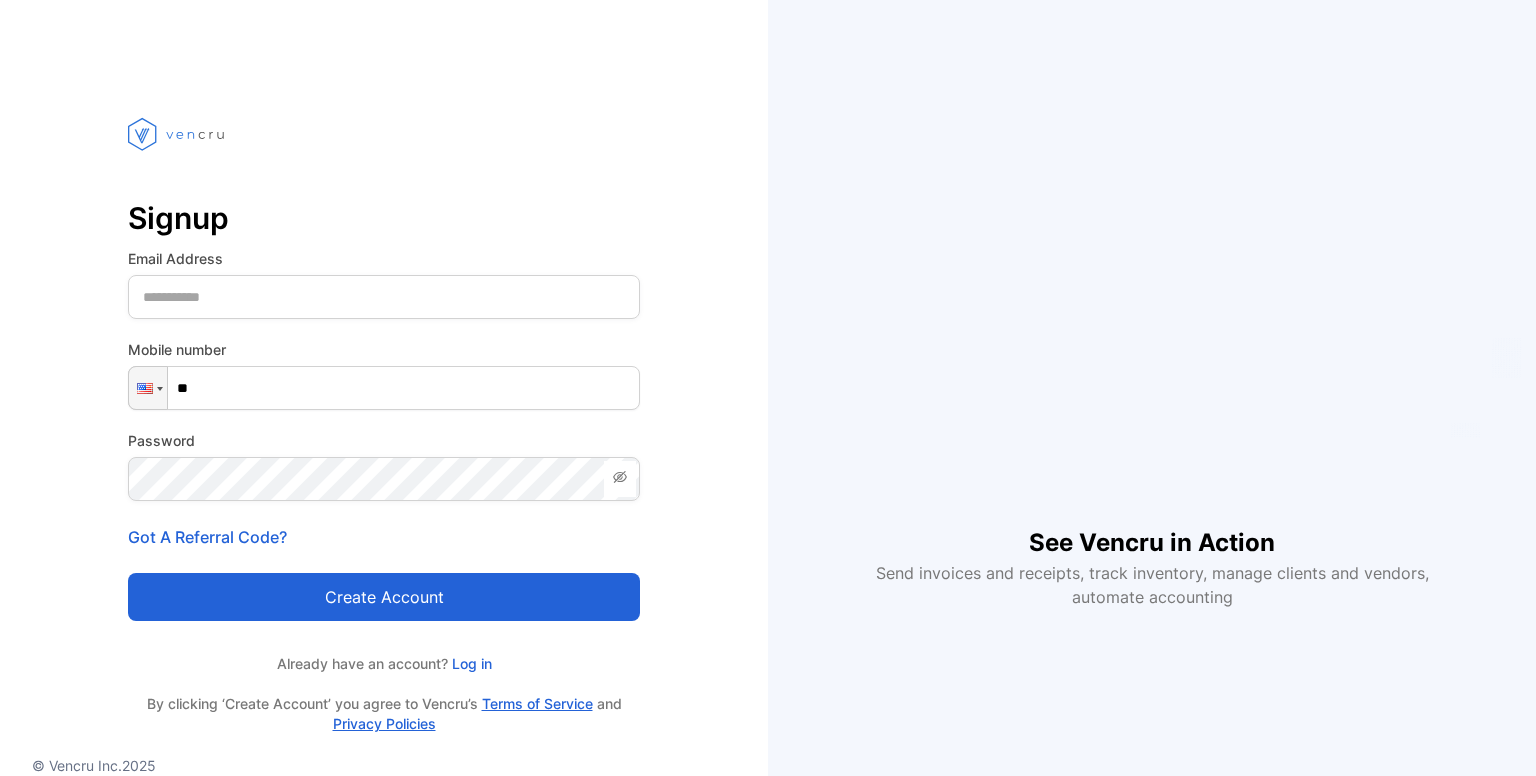 scroll, scrollTop: 0, scrollLeft: 0, axis: both 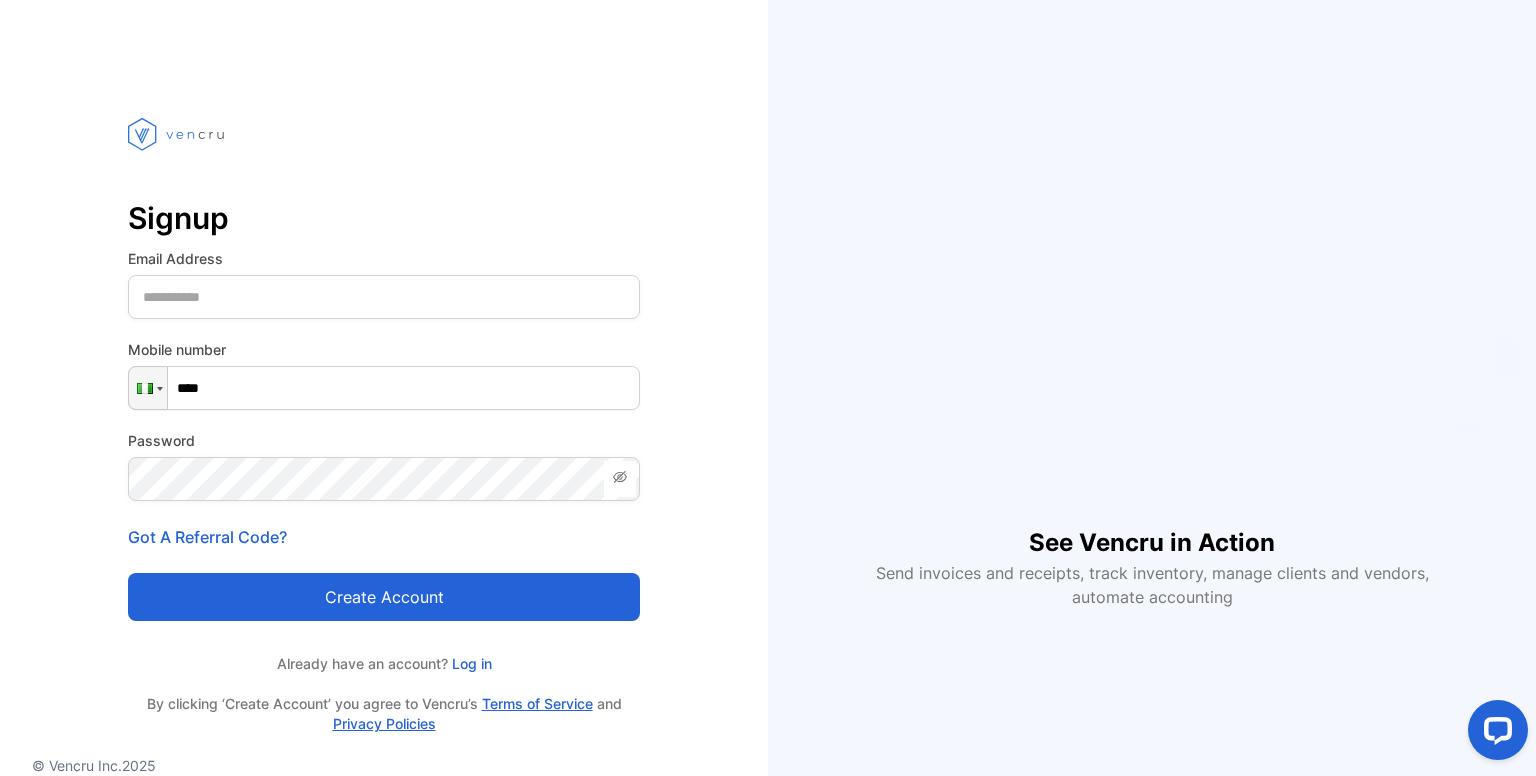 click on "****" at bounding box center (384, 388) 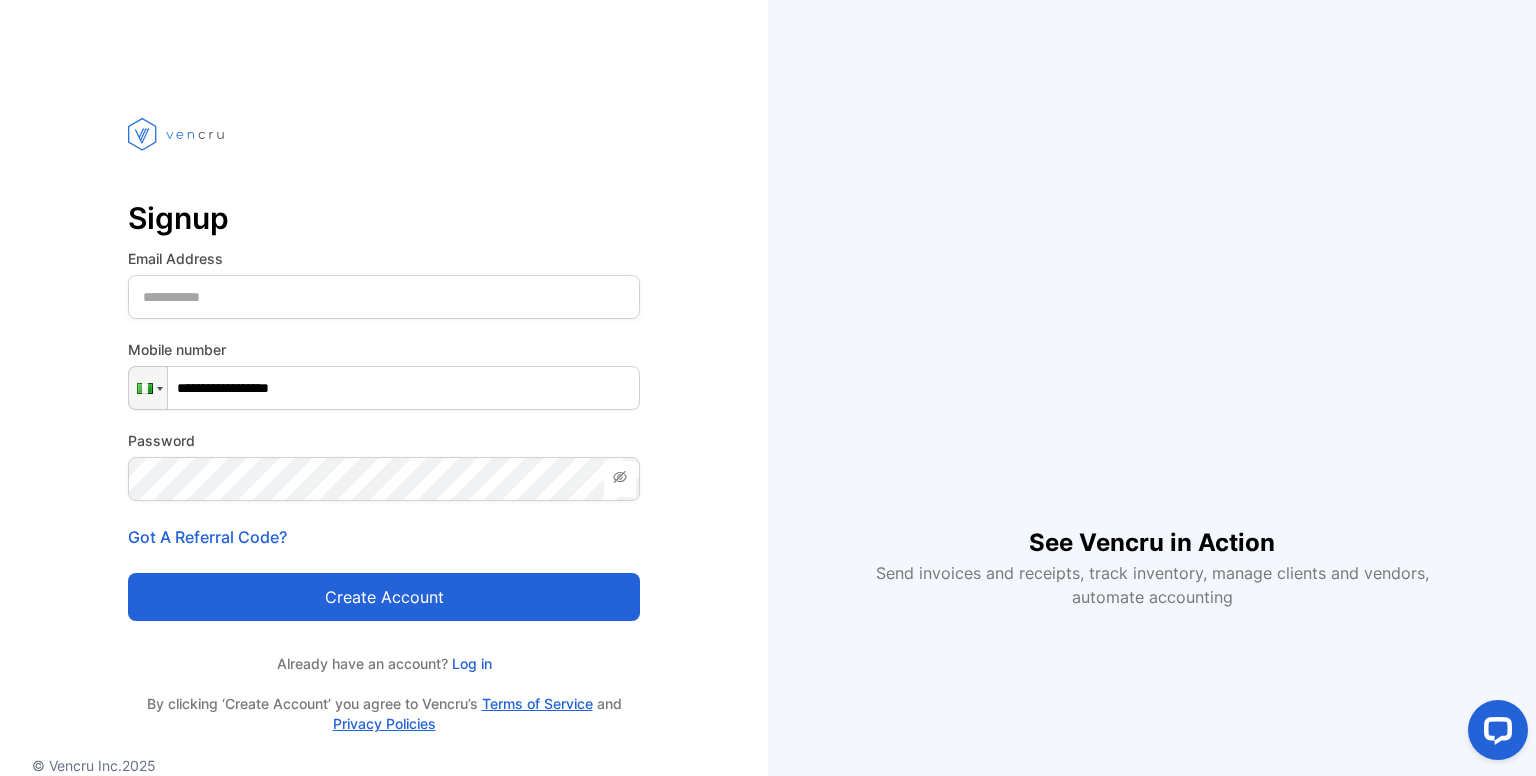 type on "**********" 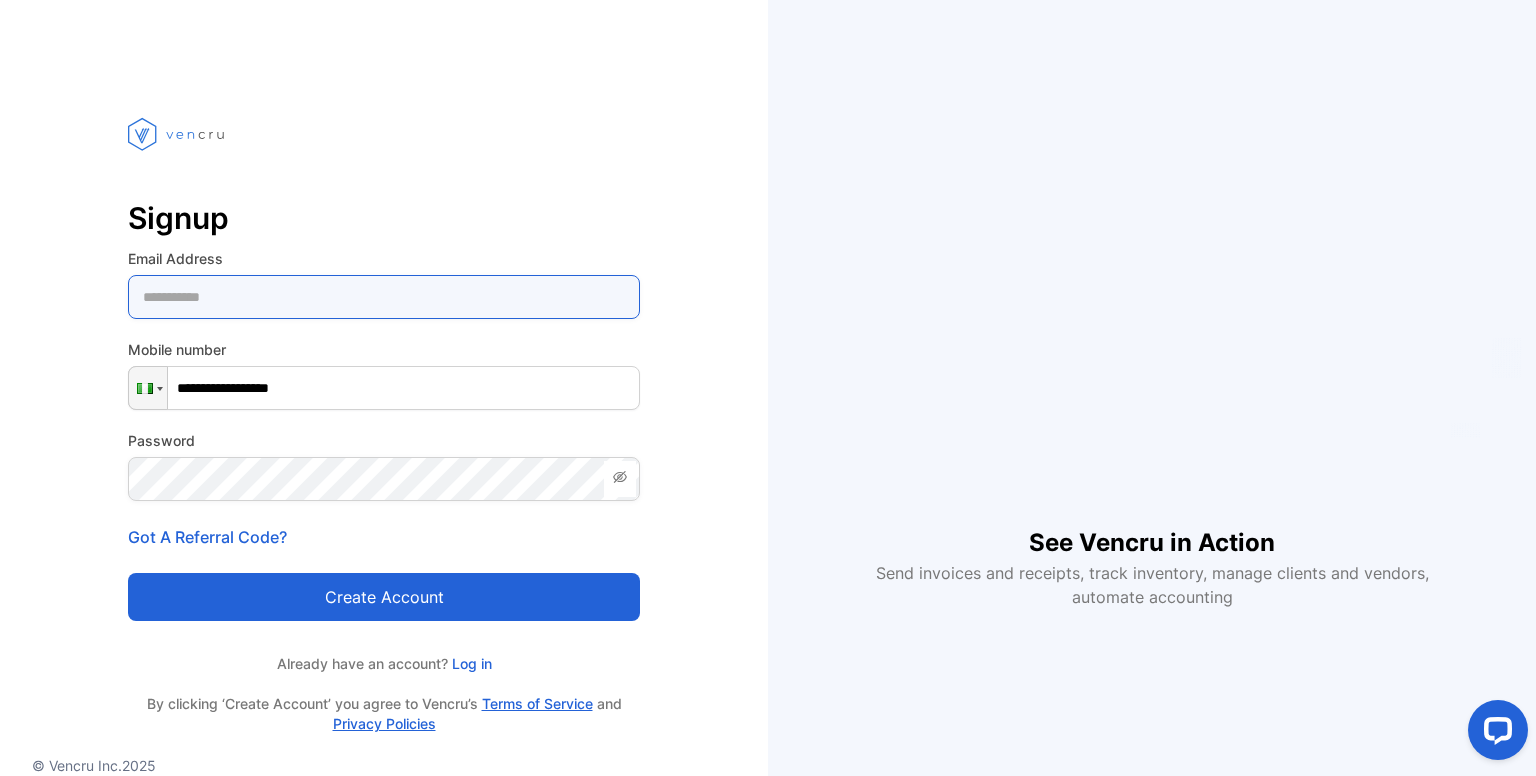 click at bounding box center [384, 297] 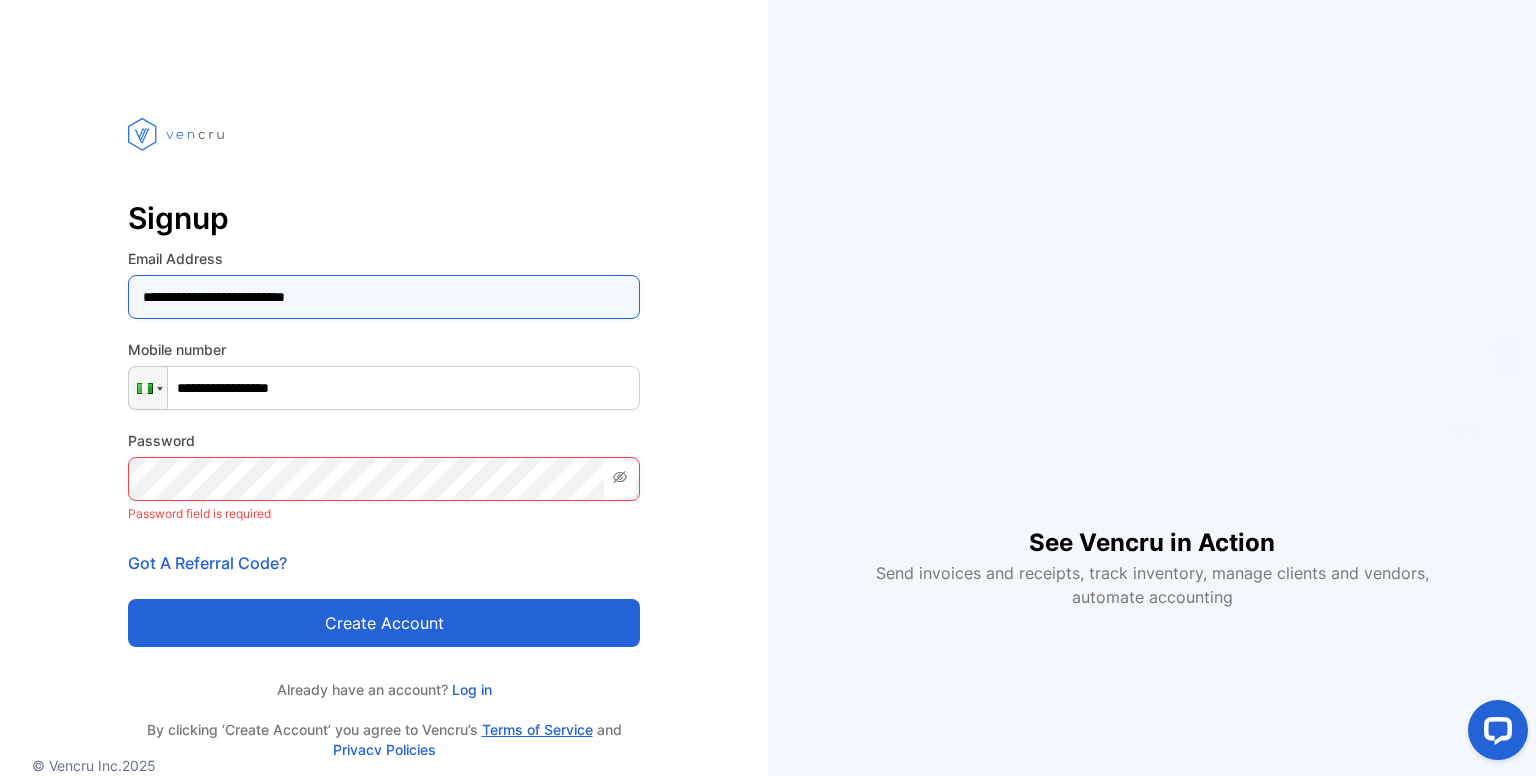 type on "**********" 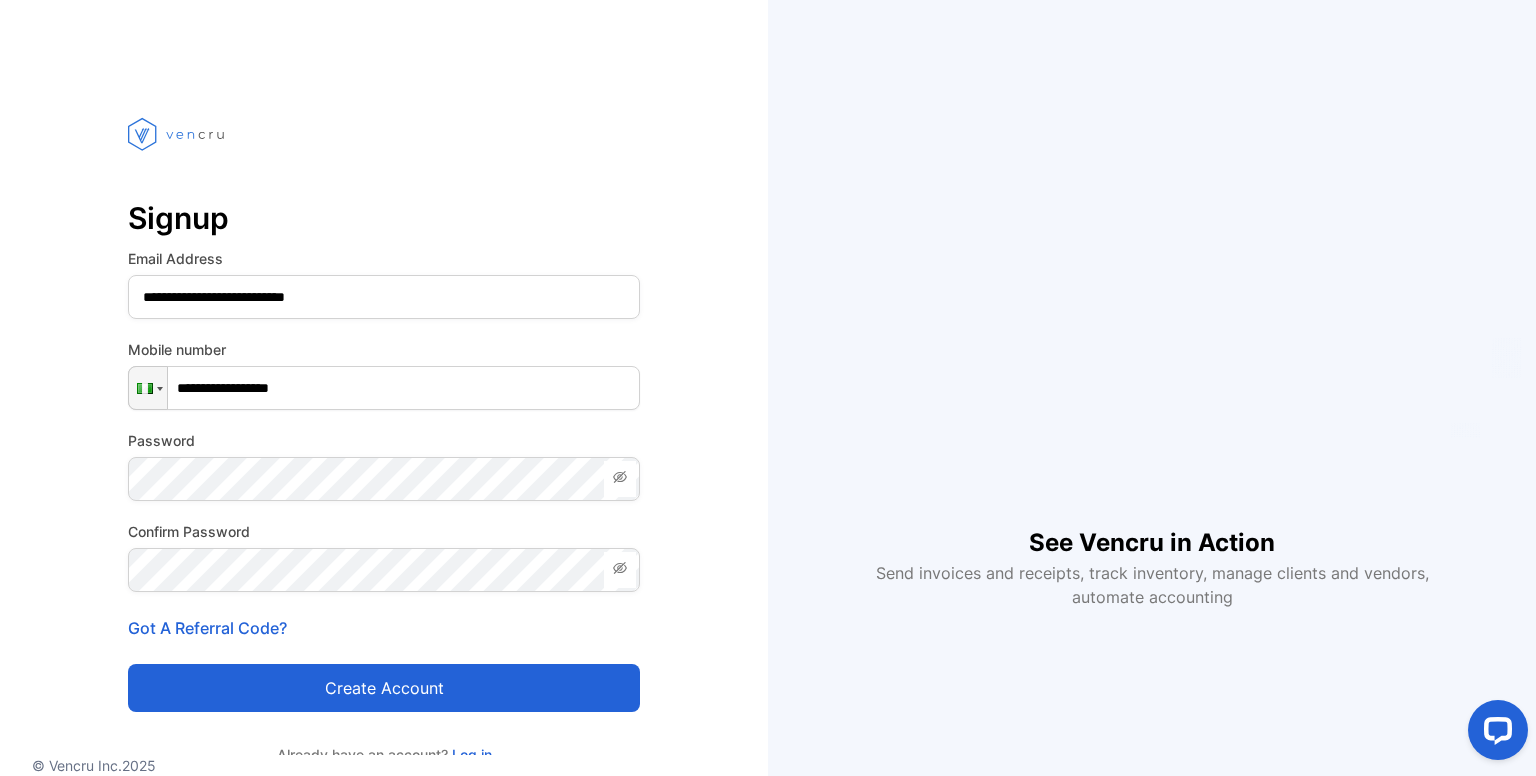 click on "Create account" at bounding box center (384, 688) 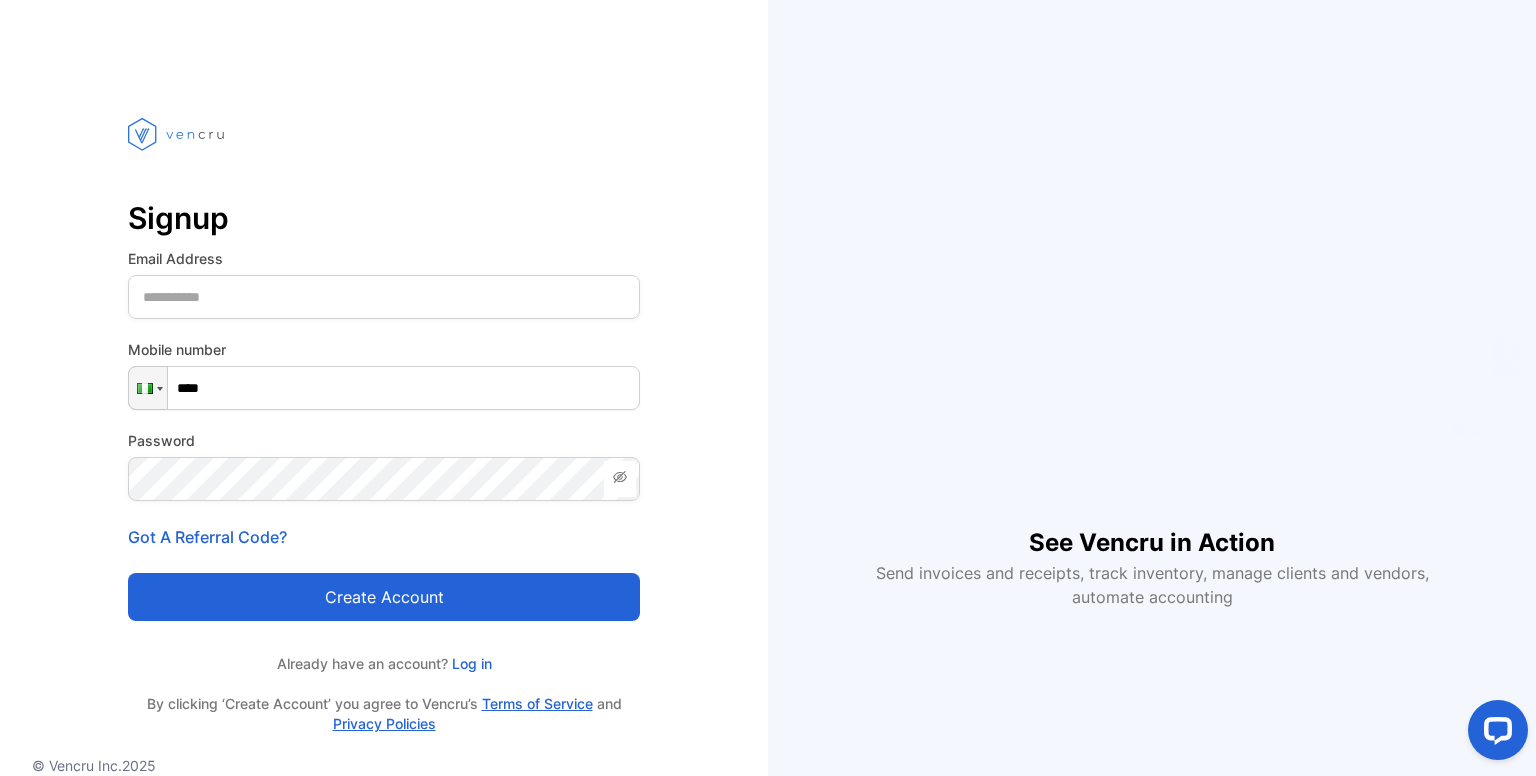 click on "Log in" at bounding box center [470, 663] 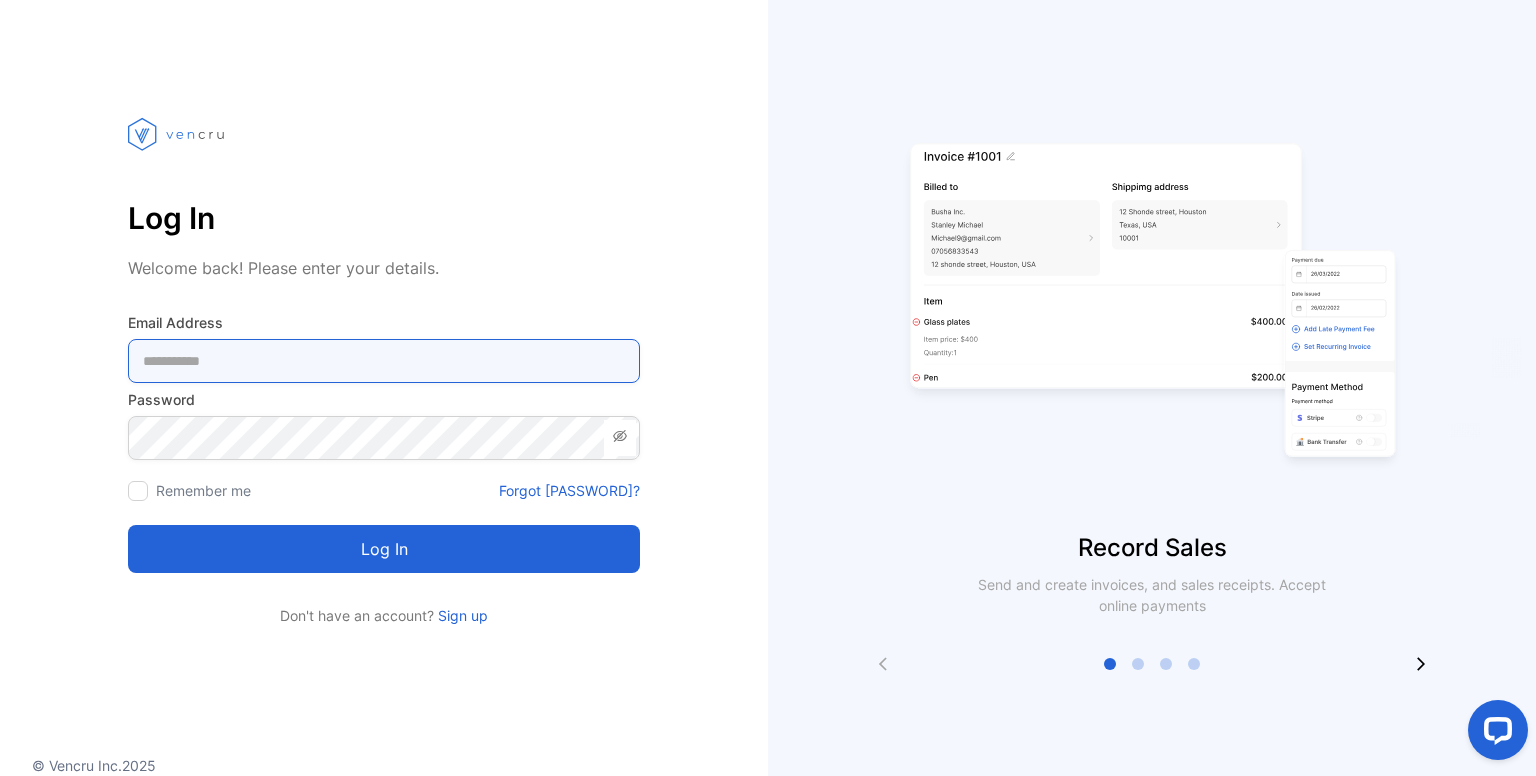 type on "**********" 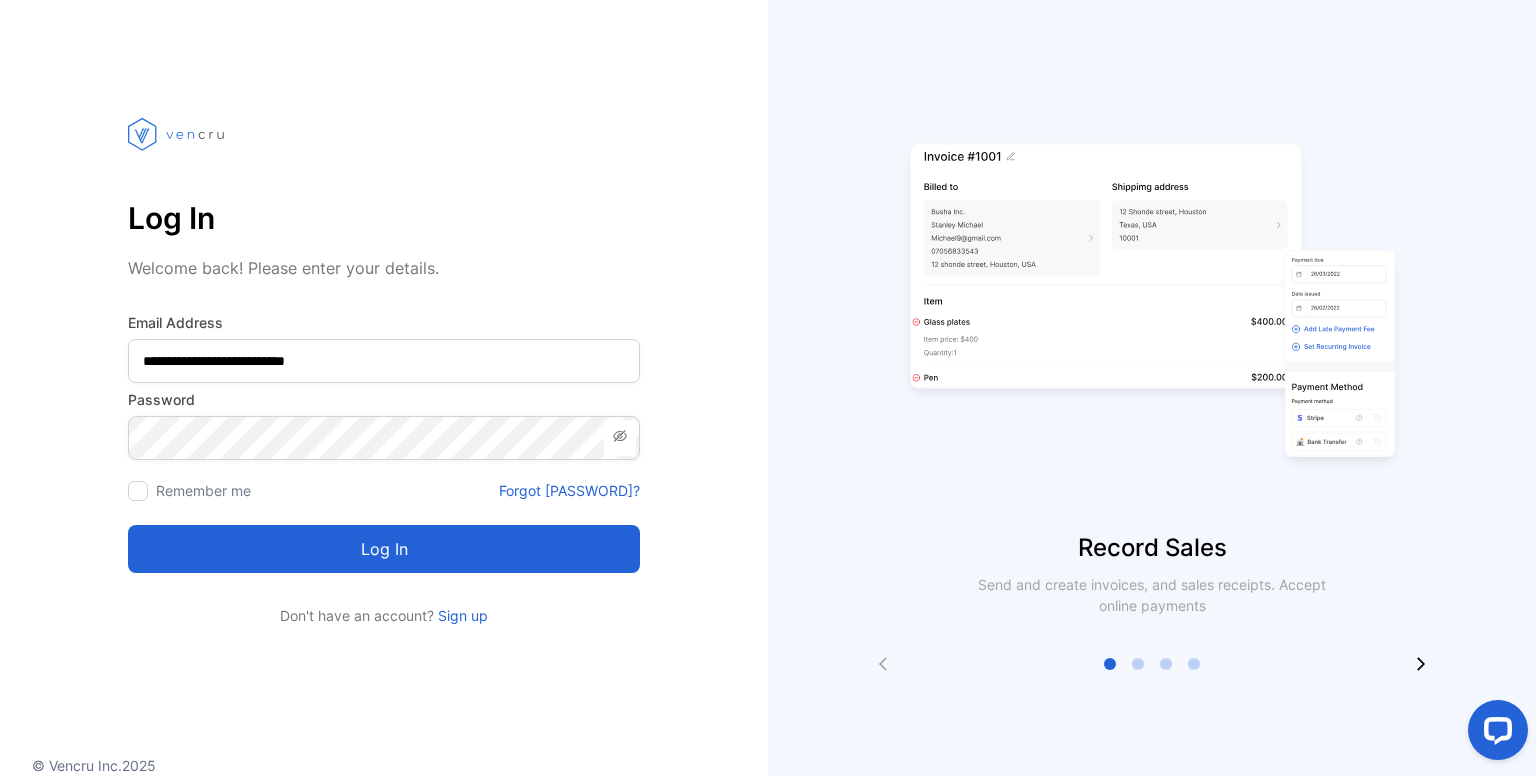 click on "Log in" at bounding box center (384, 549) 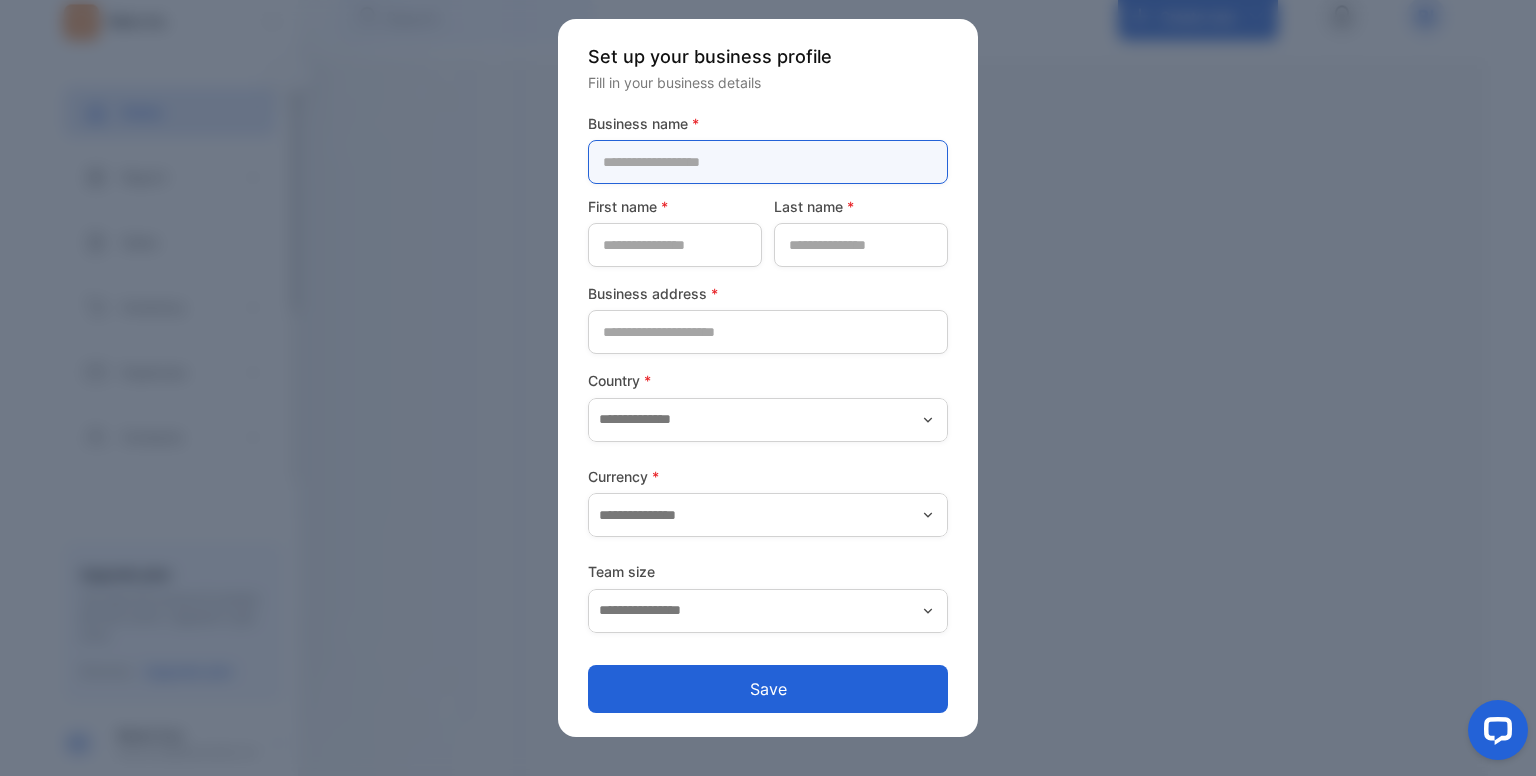 click at bounding box center [768, 162] 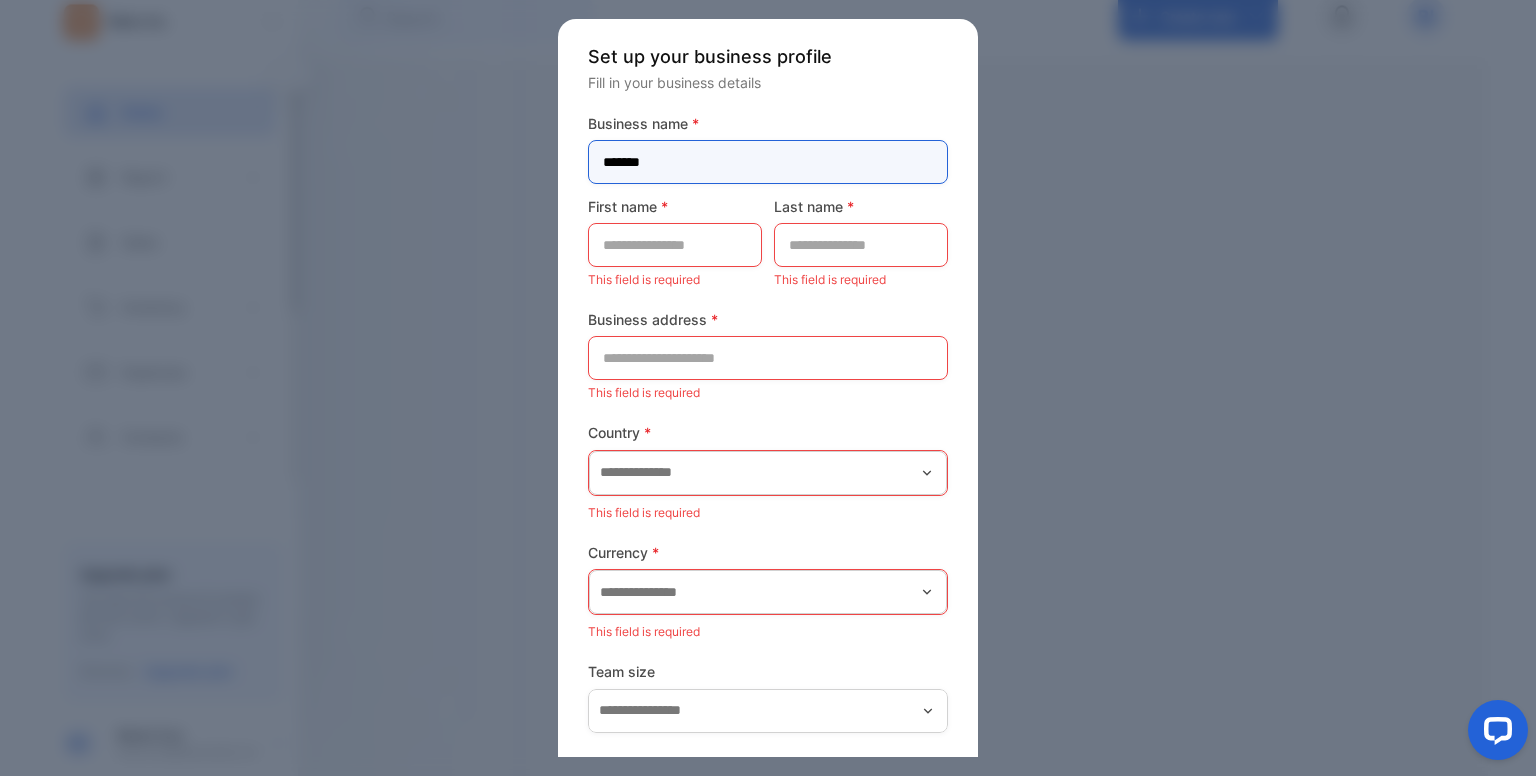 type on "*******" 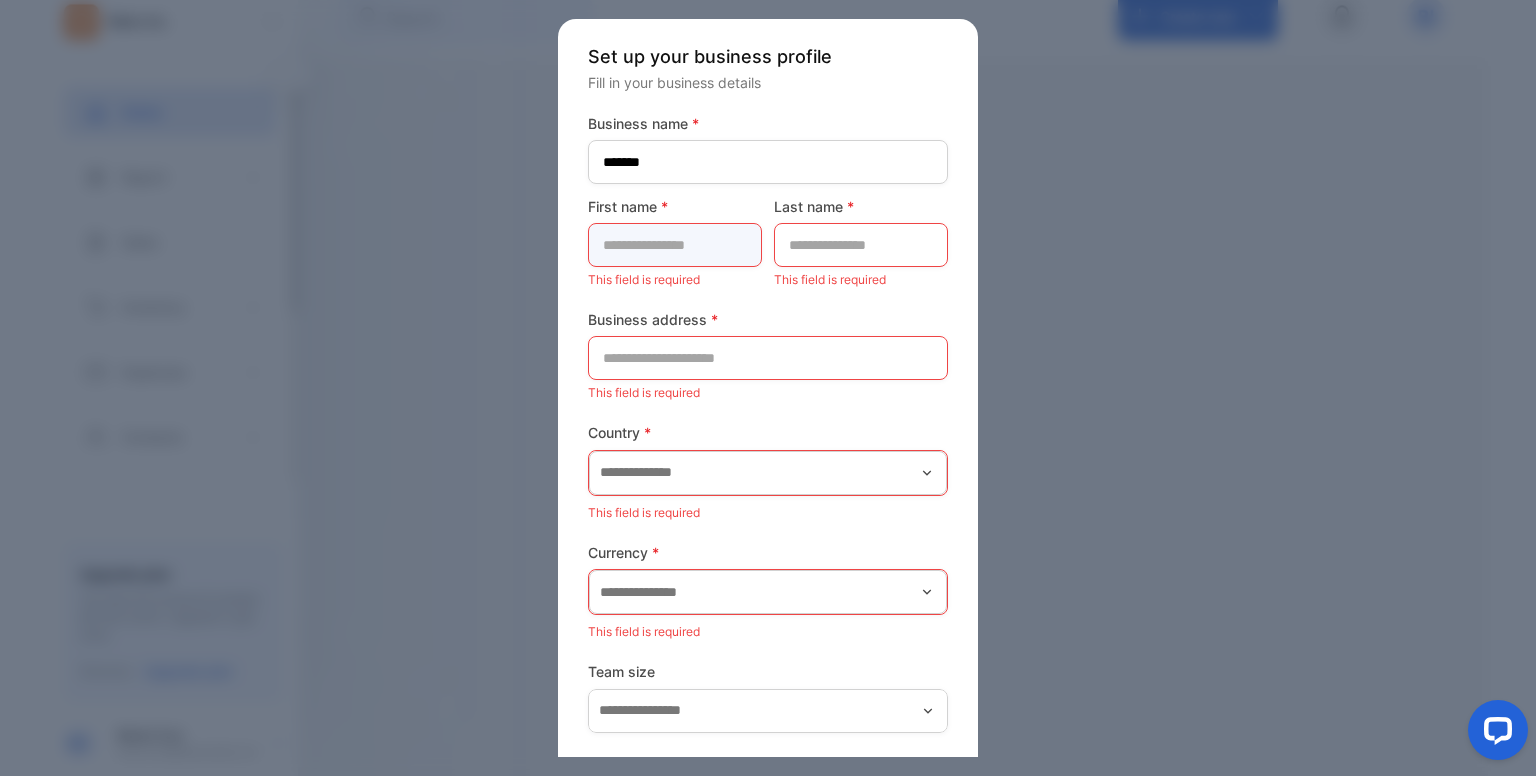 click at bounding box center (675, 245) 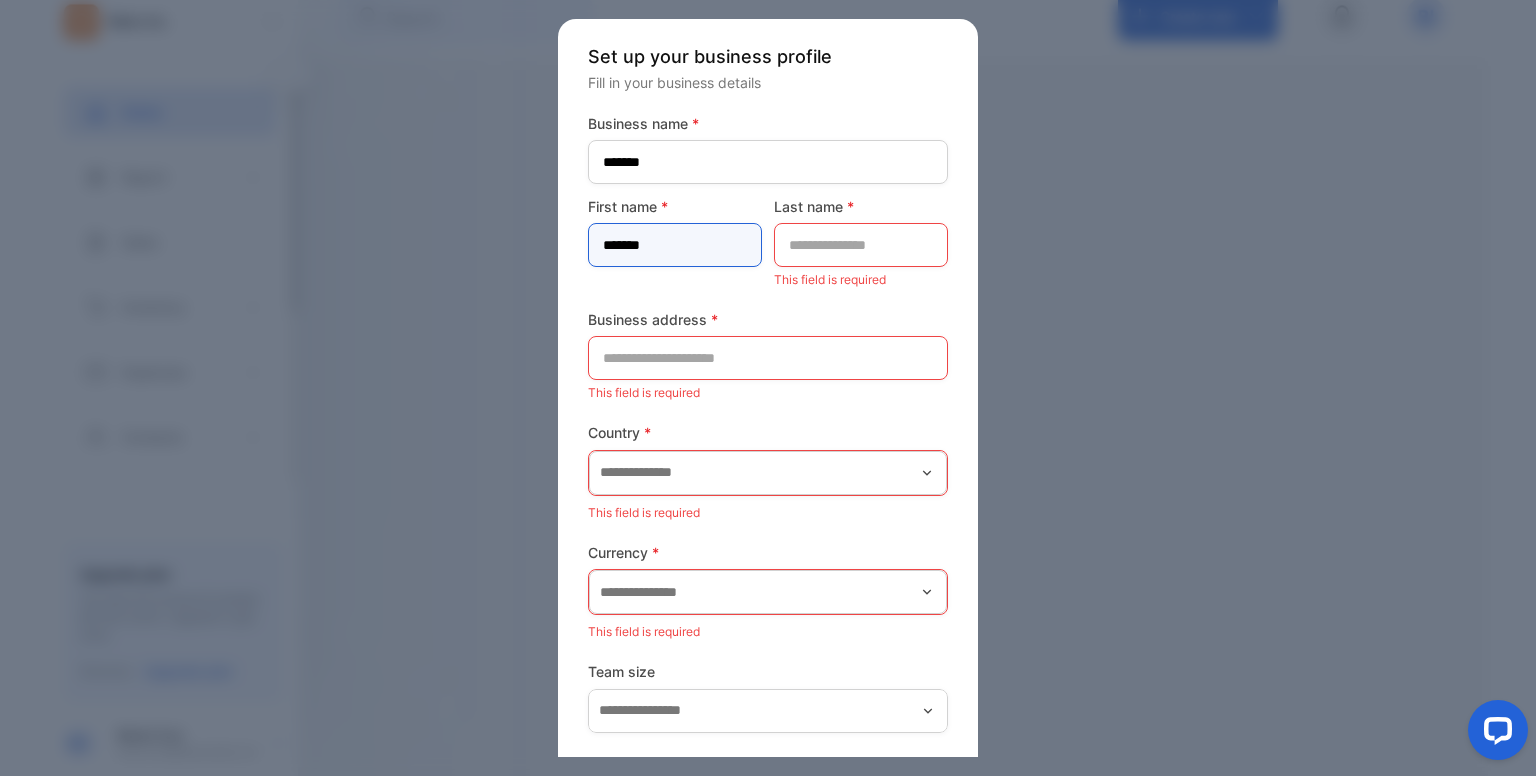 type on "*******" 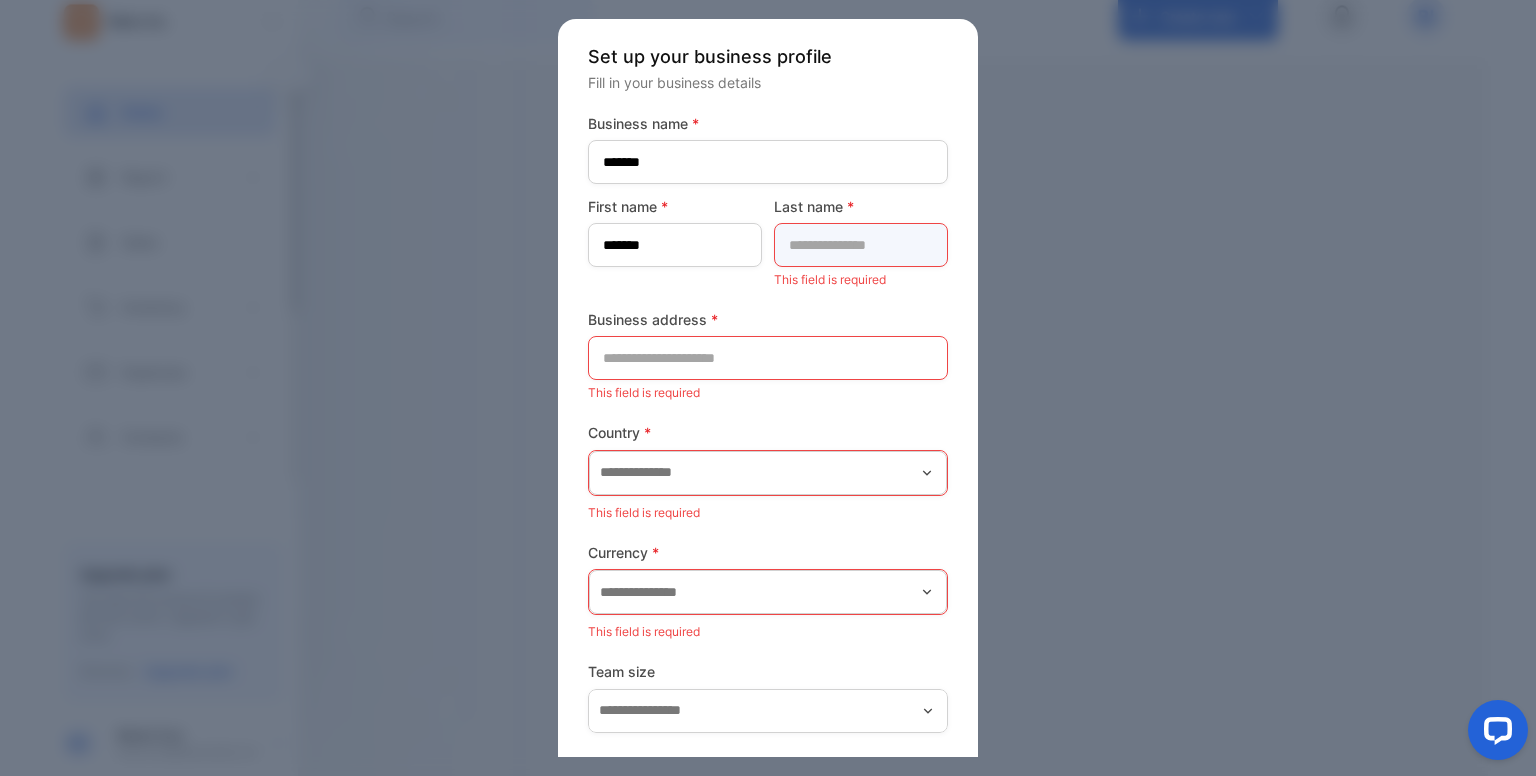 click at bounding box center [861, 245] 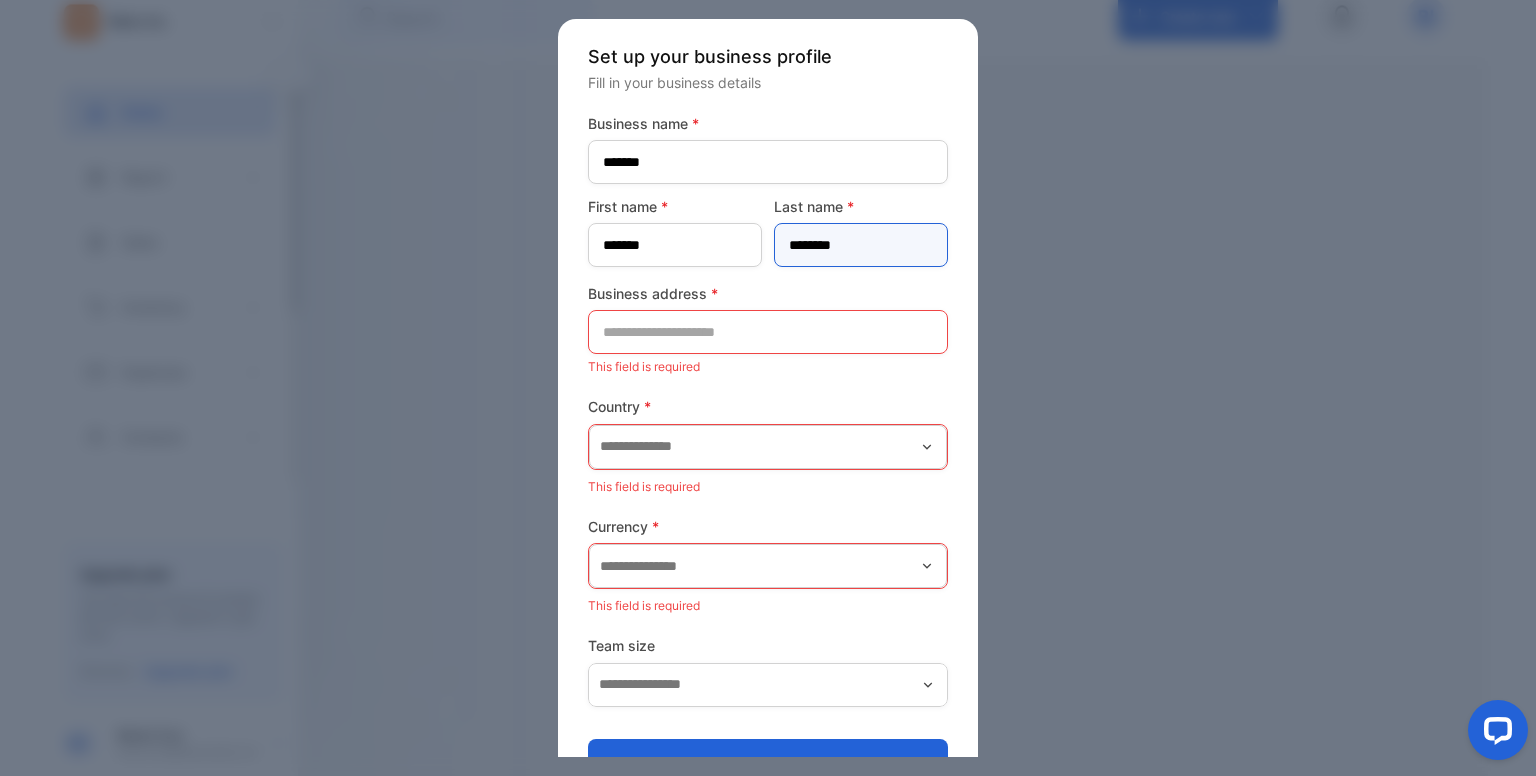 scroll, scrollTop: 52, scrollLeft: 0, axis: vertical 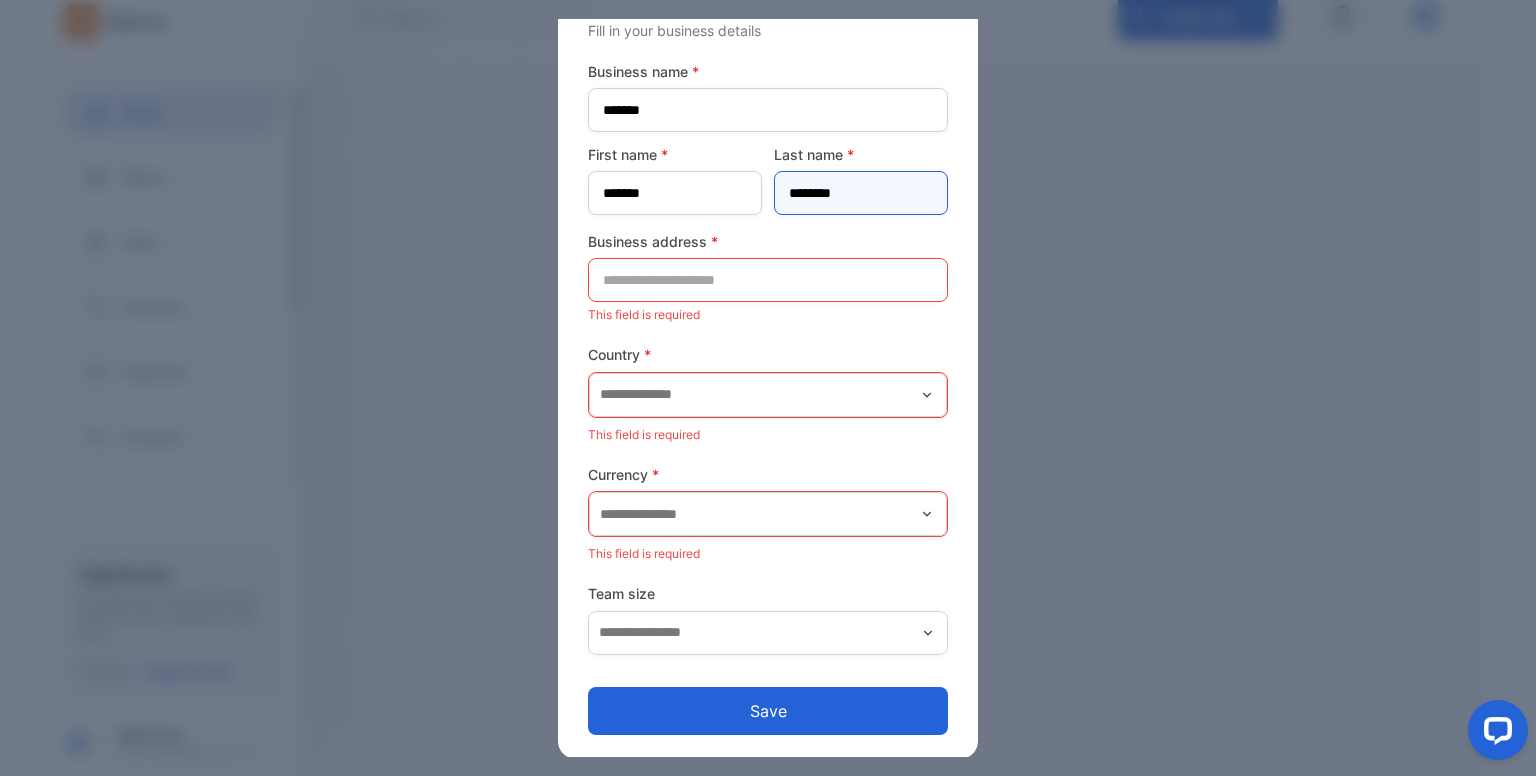 type on "********" 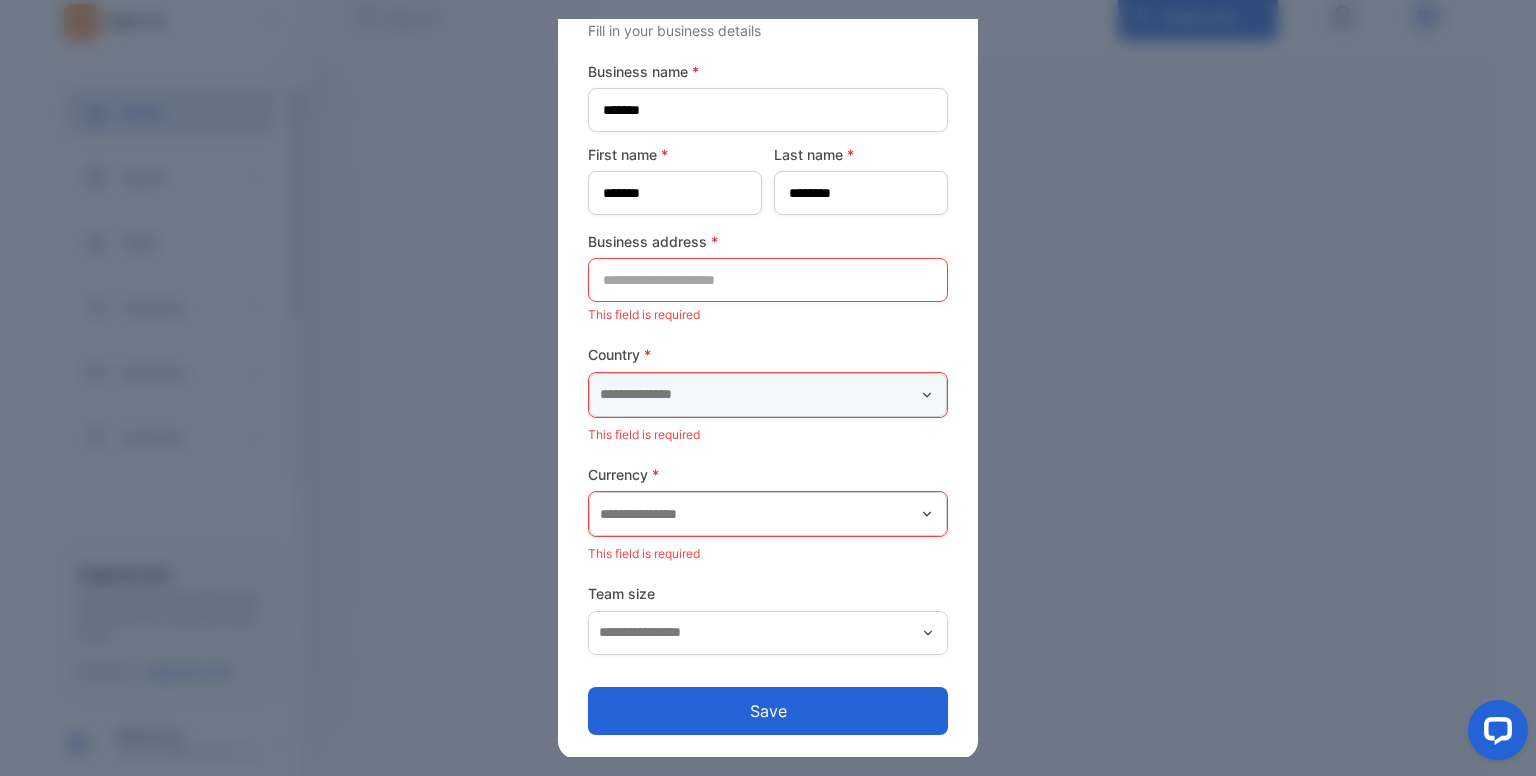 click at bounding box center (768, 395) 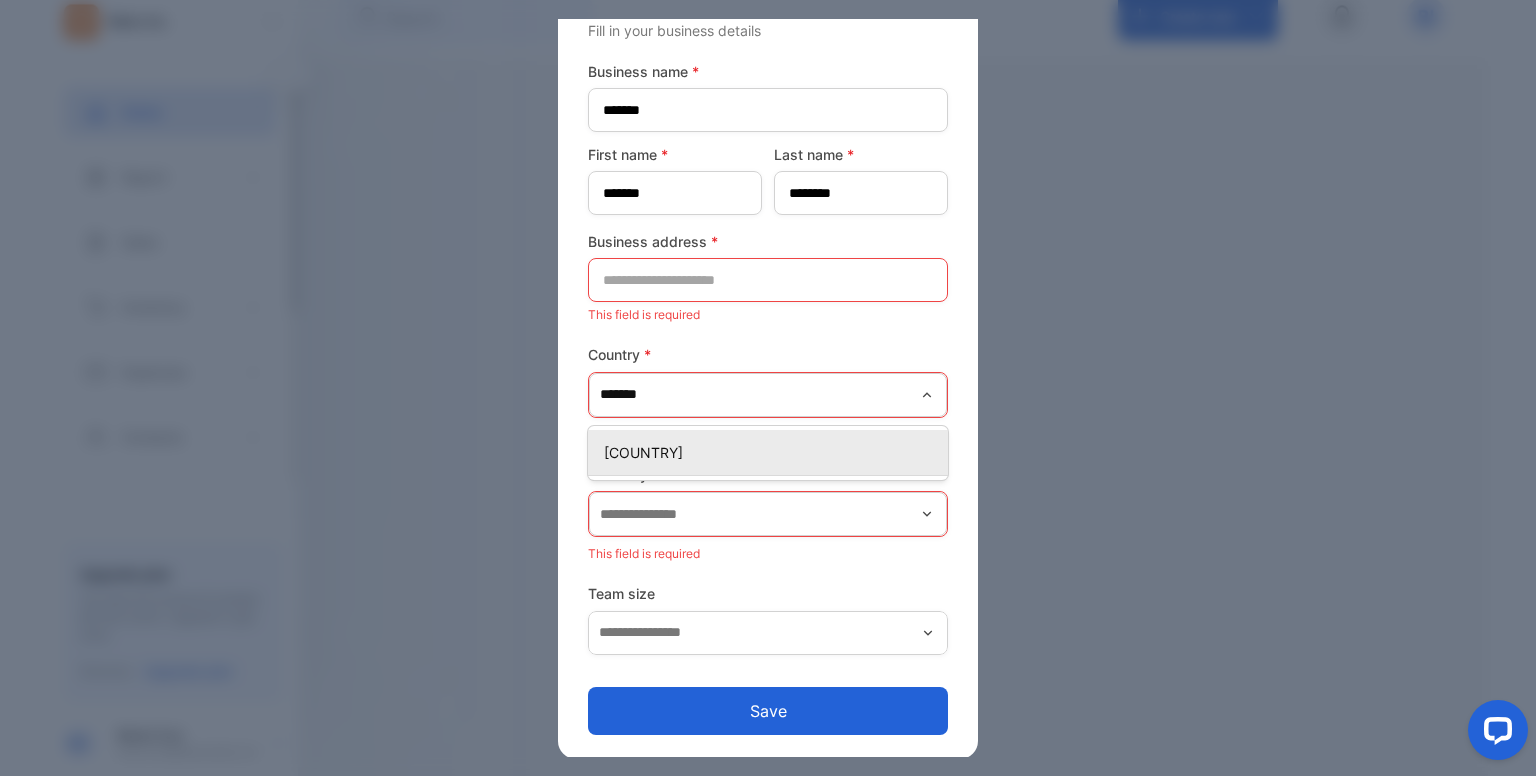 click on "[COUNTRY]" at bounding box center (772, 452) 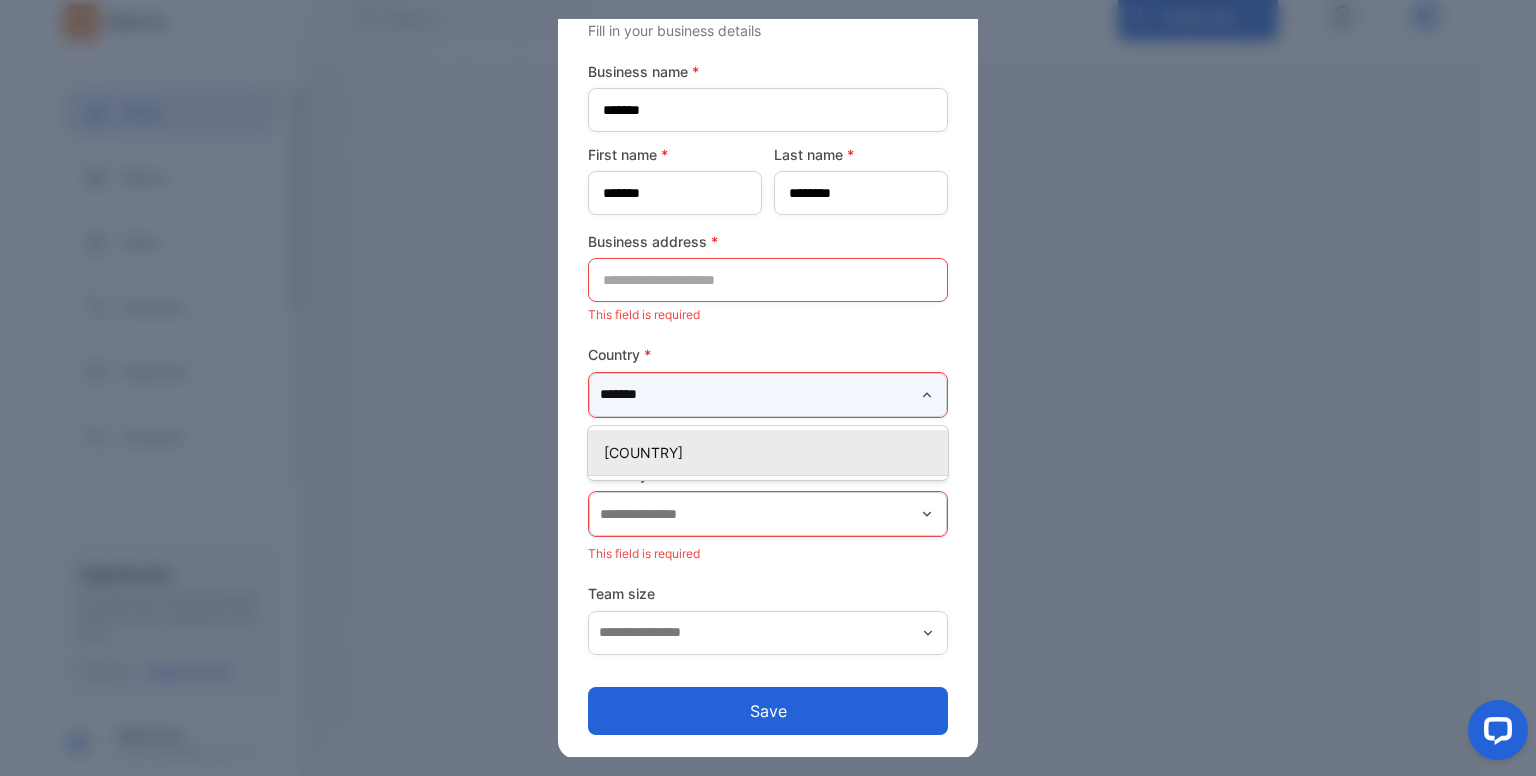 type on "*******" 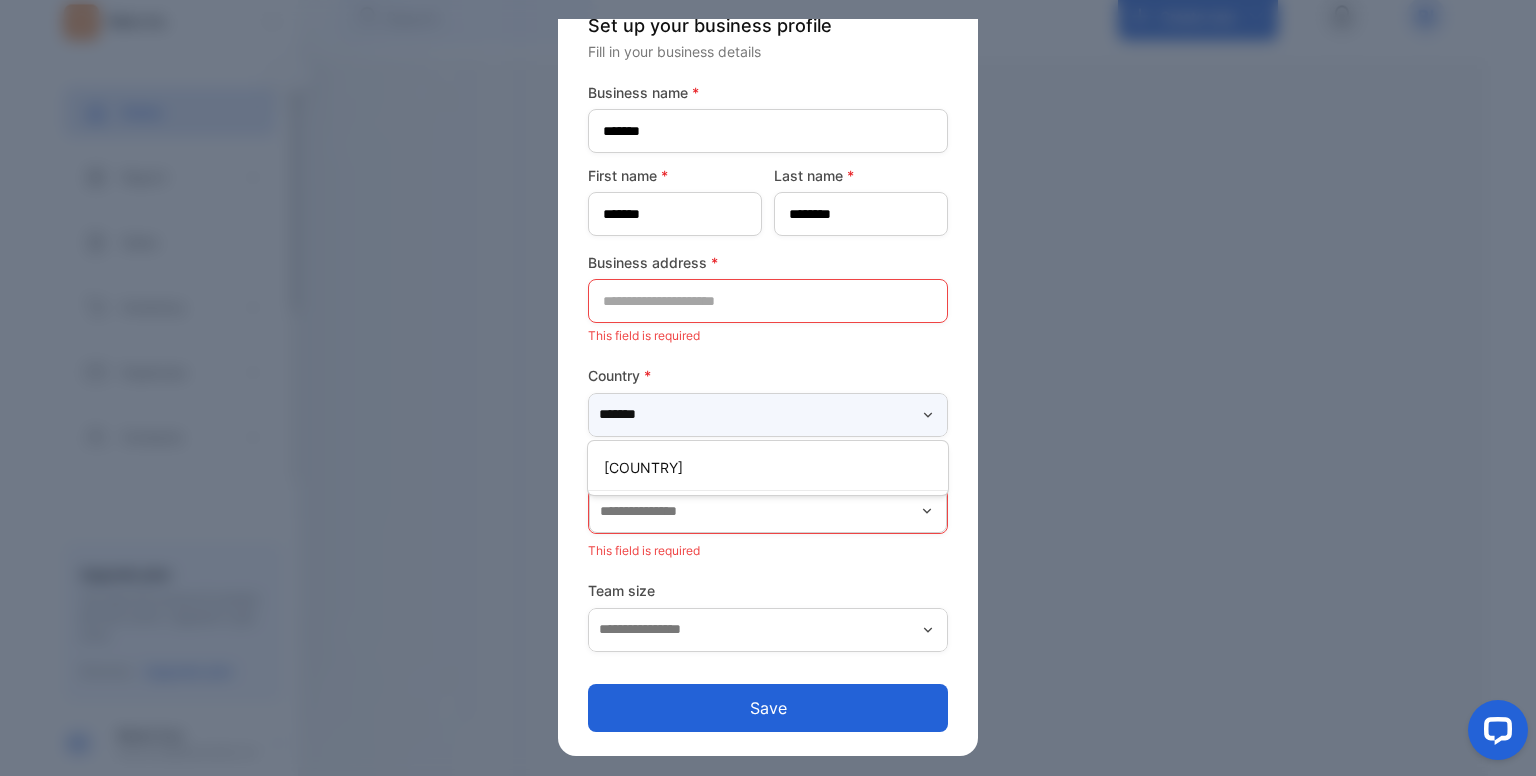 scroll, scrollTop: 29, scrollLeft: 0, axis: vertical 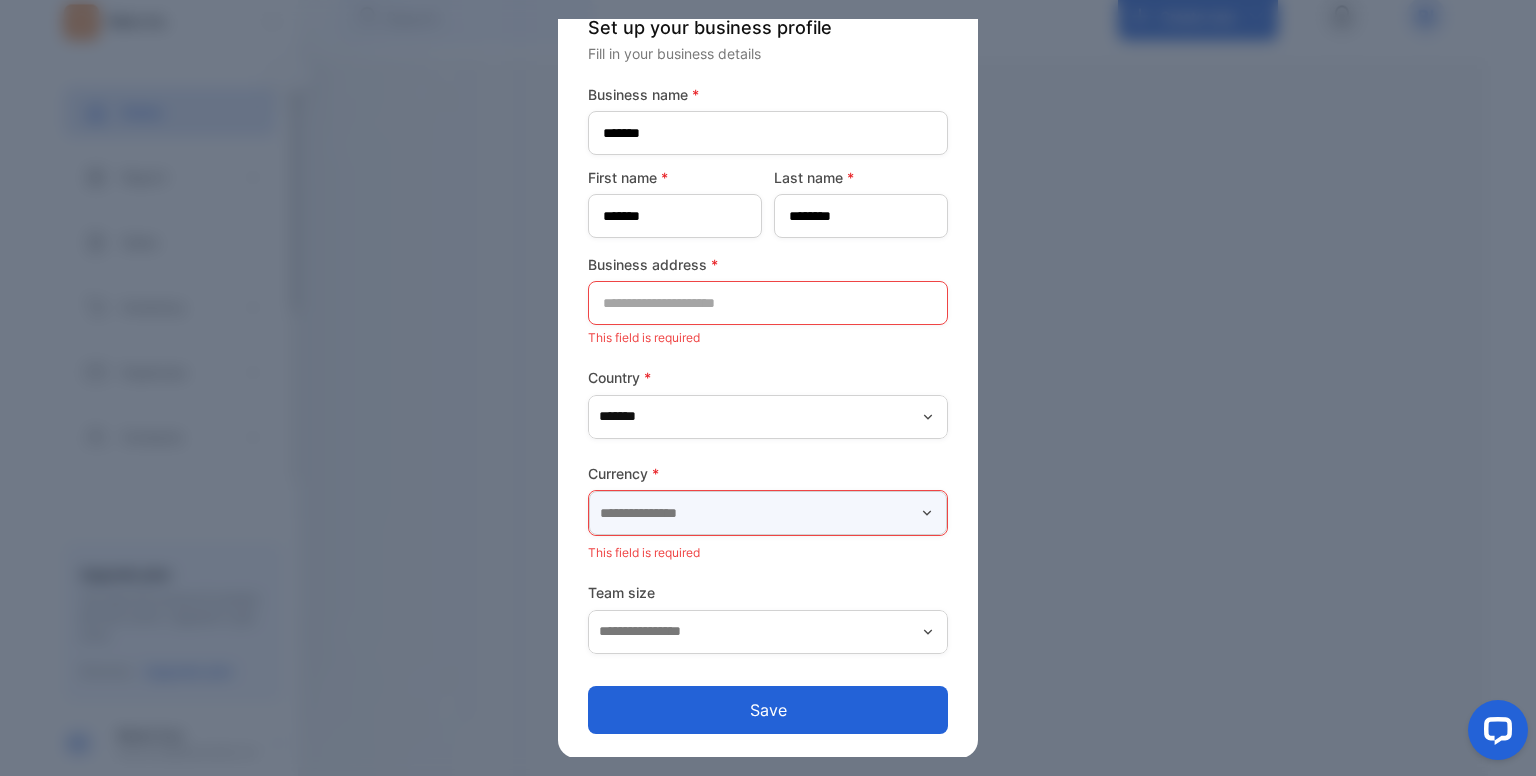 click at bounding box center [768, 513] 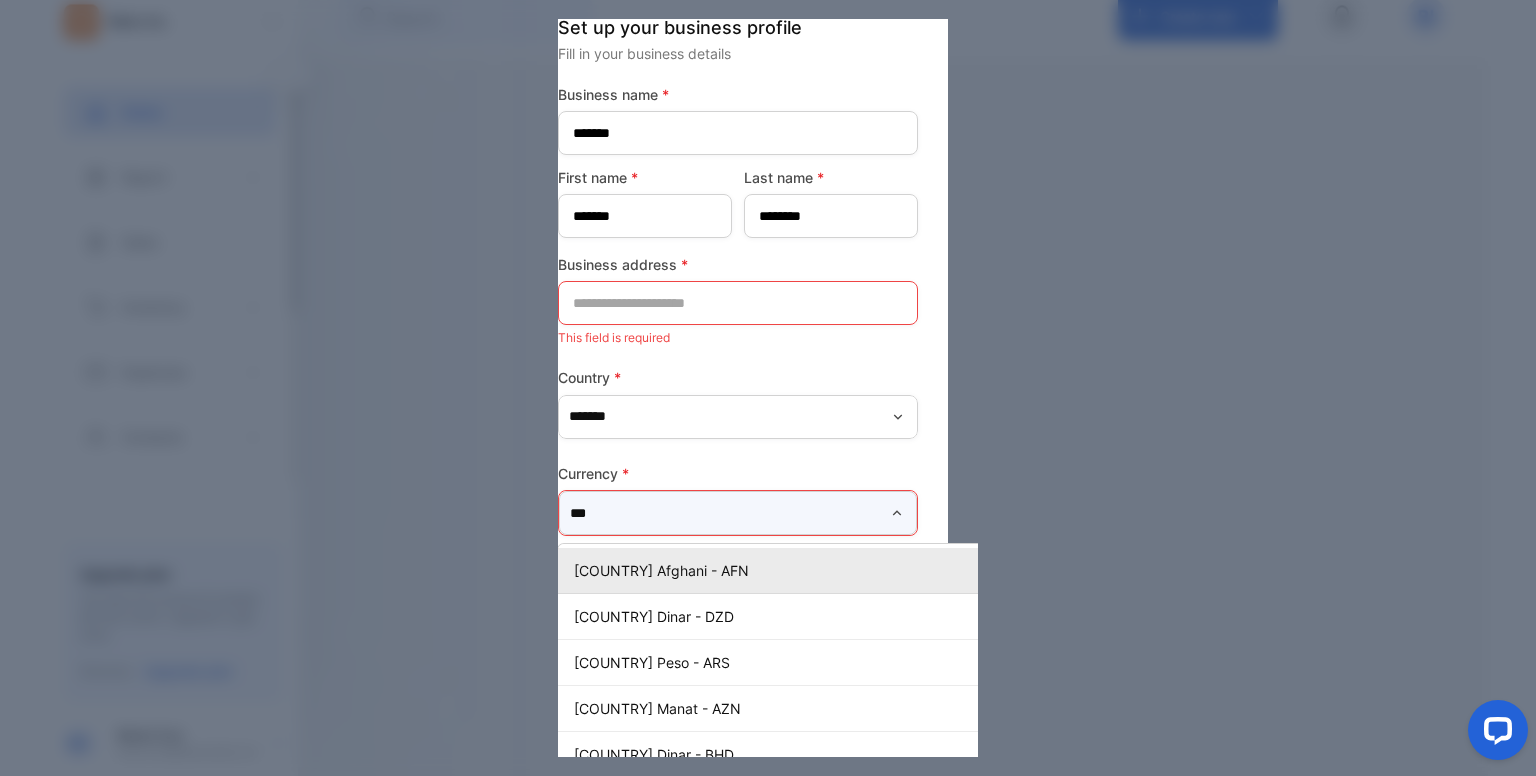 scroll, scrollTop: 29, scrollLeft: 0, axis: vertical 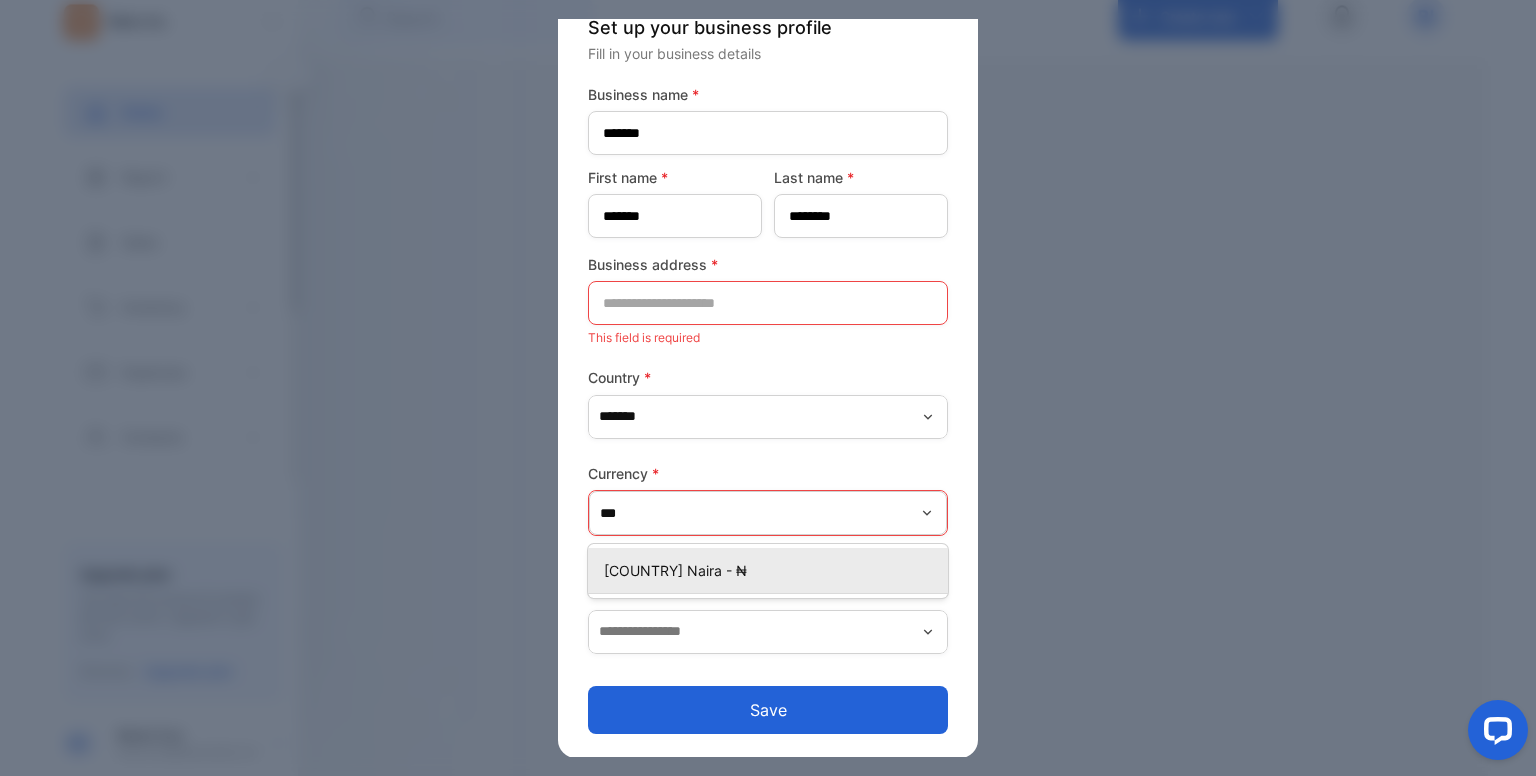 click on "[COUNTRY] Naira - ₦" at bounding box center (772, 570) 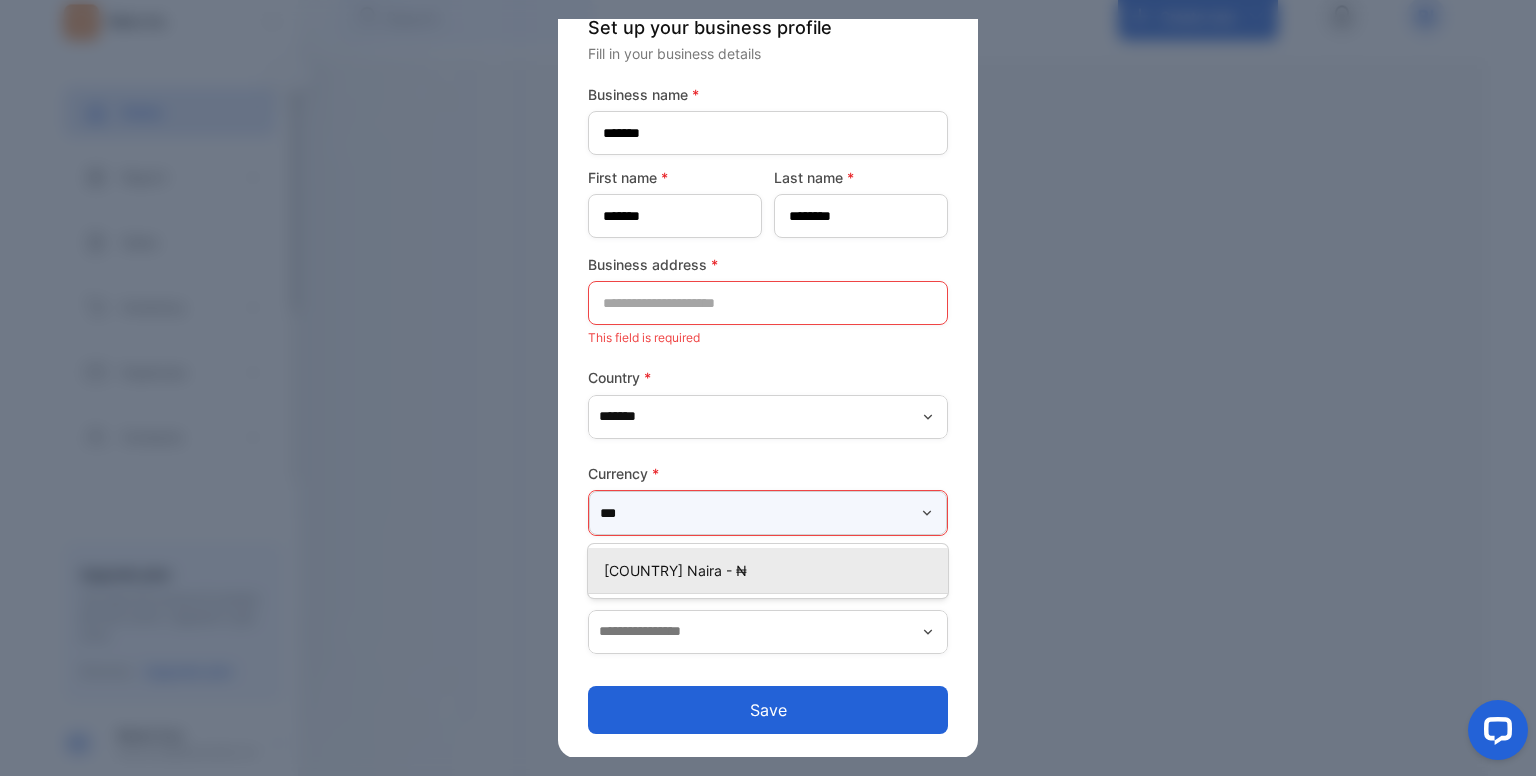 type on "**********" 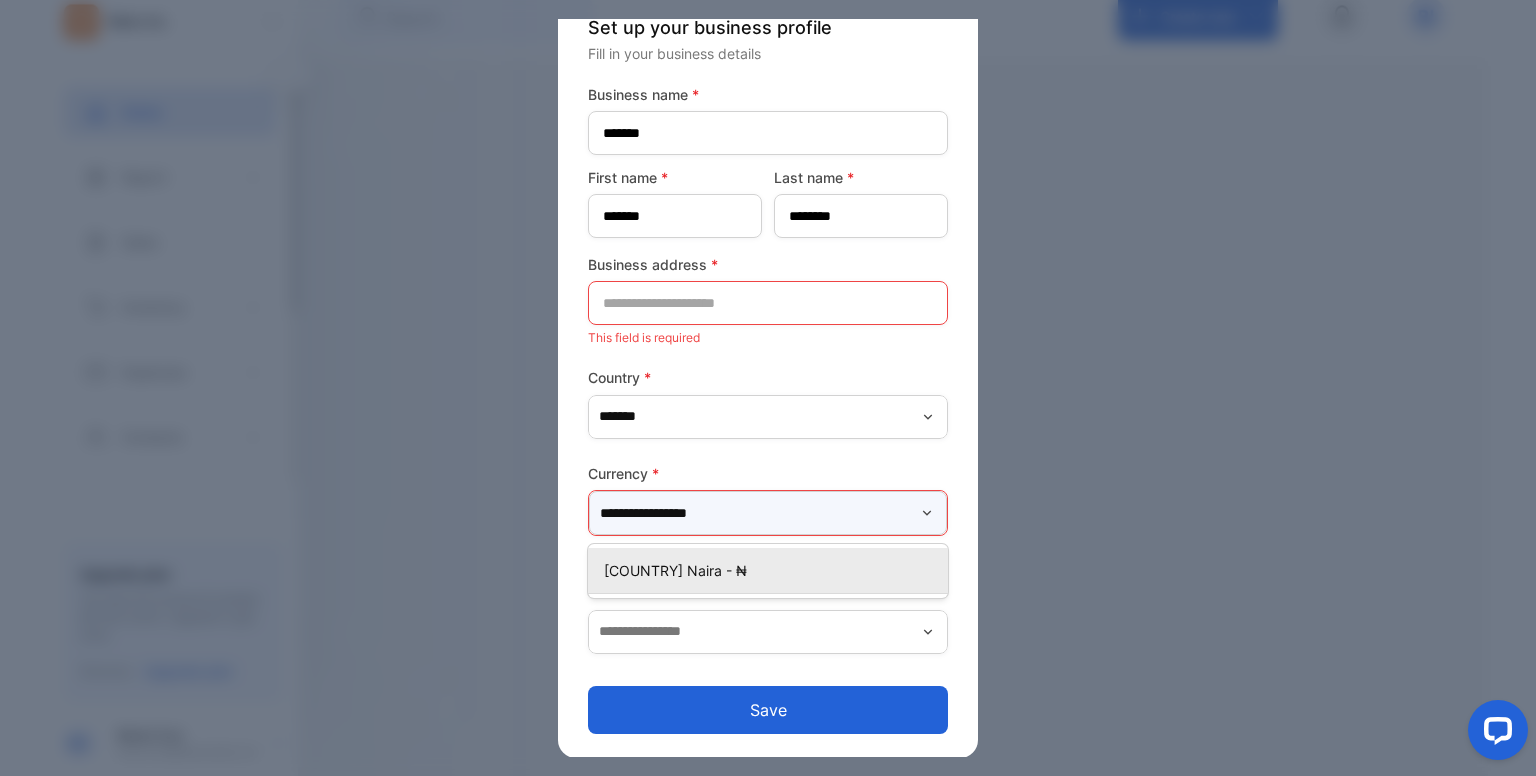 scroll, scrollTop: 5, scrollLeft: 0, axis: vertical 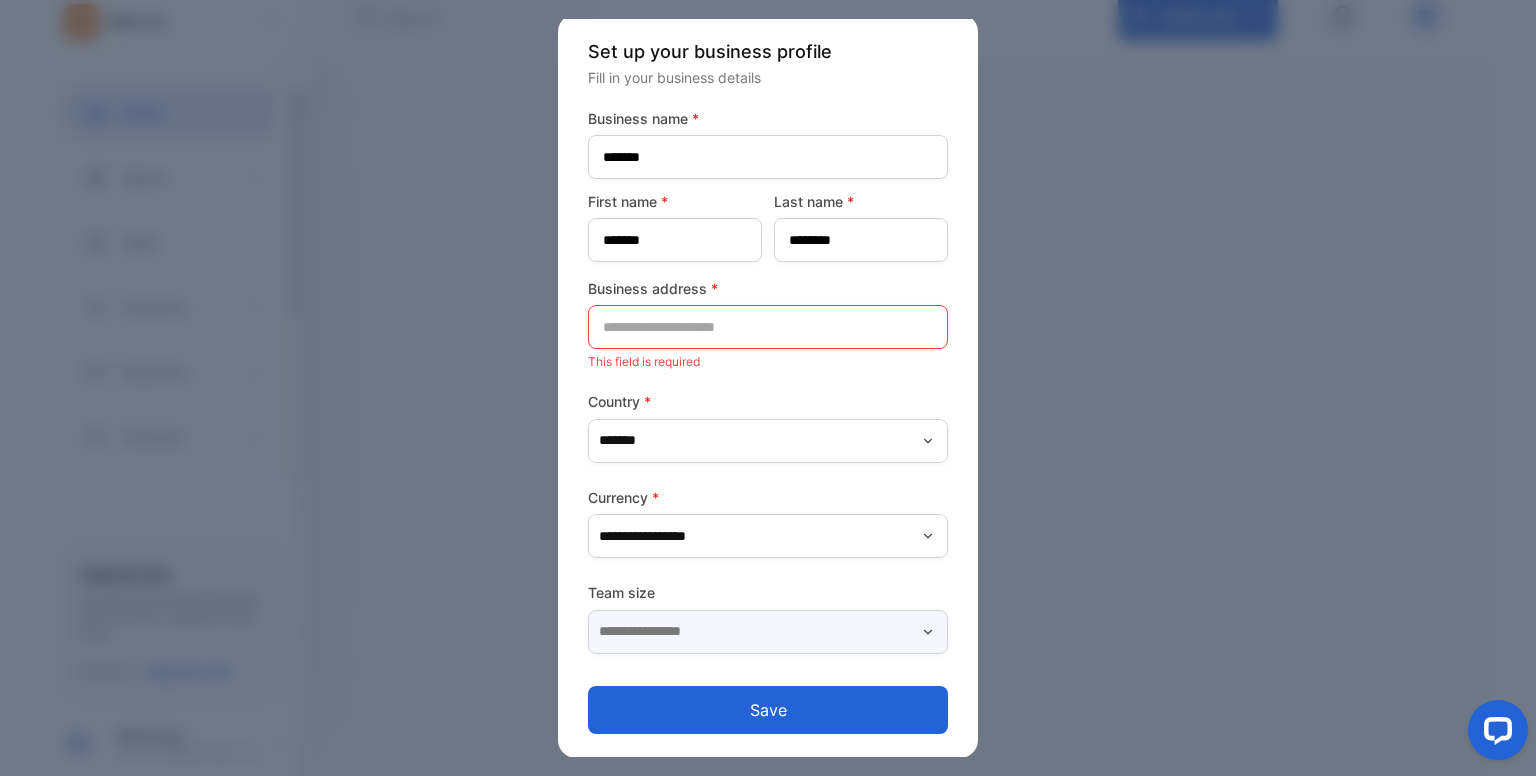 click at bounding box center (768, 632) 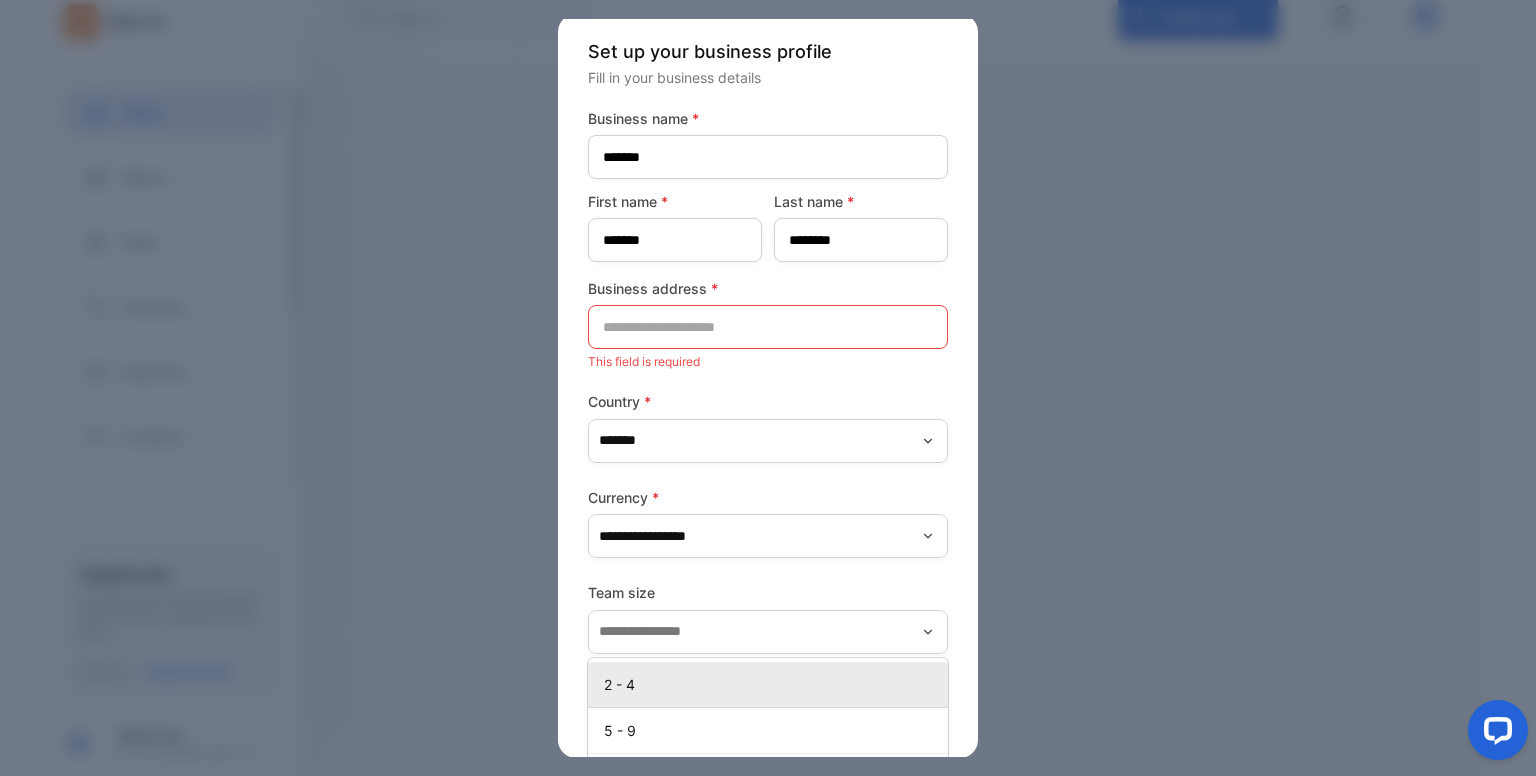 click on "2 - 4" at bounding box center [772, 684] 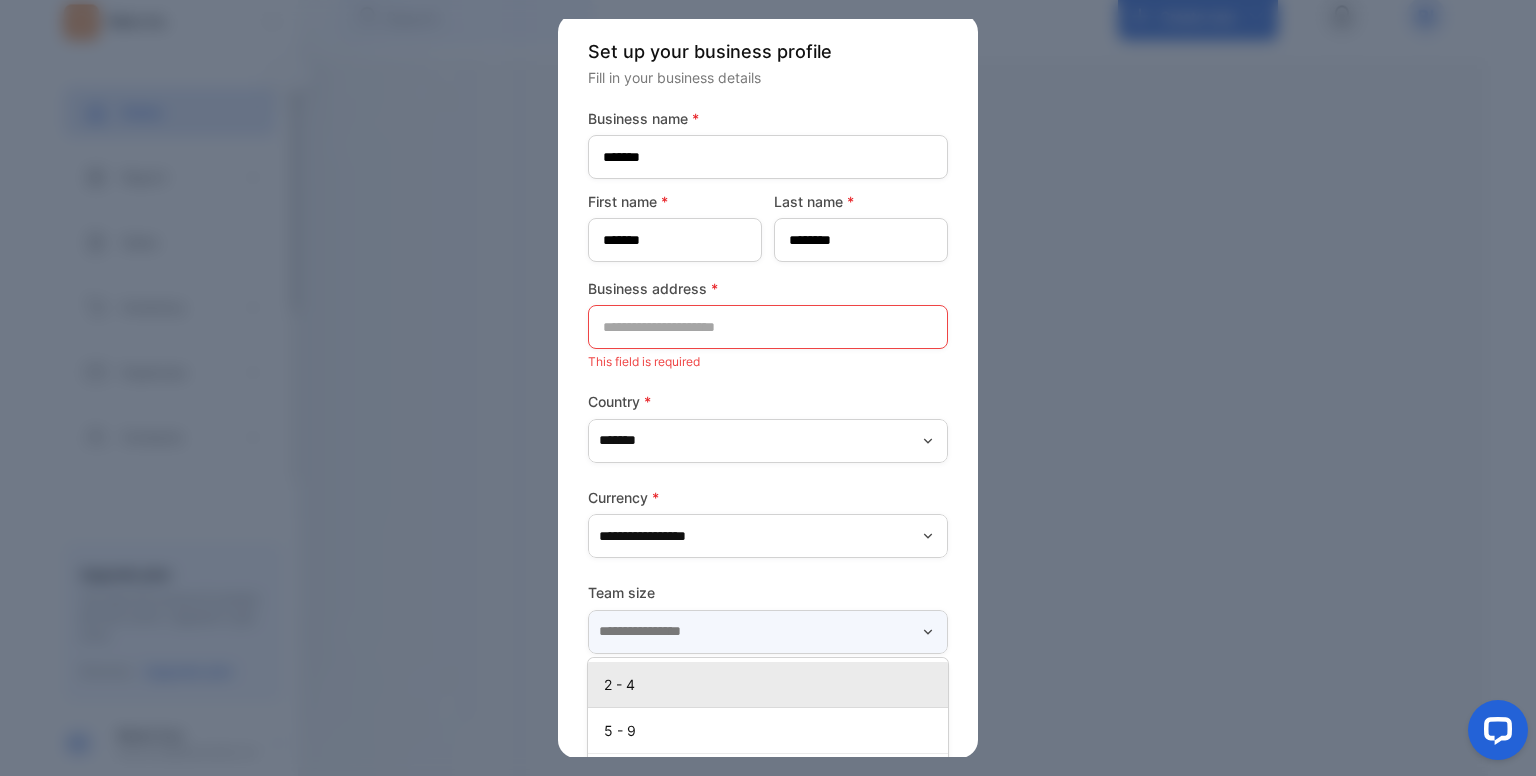 type on "*****" 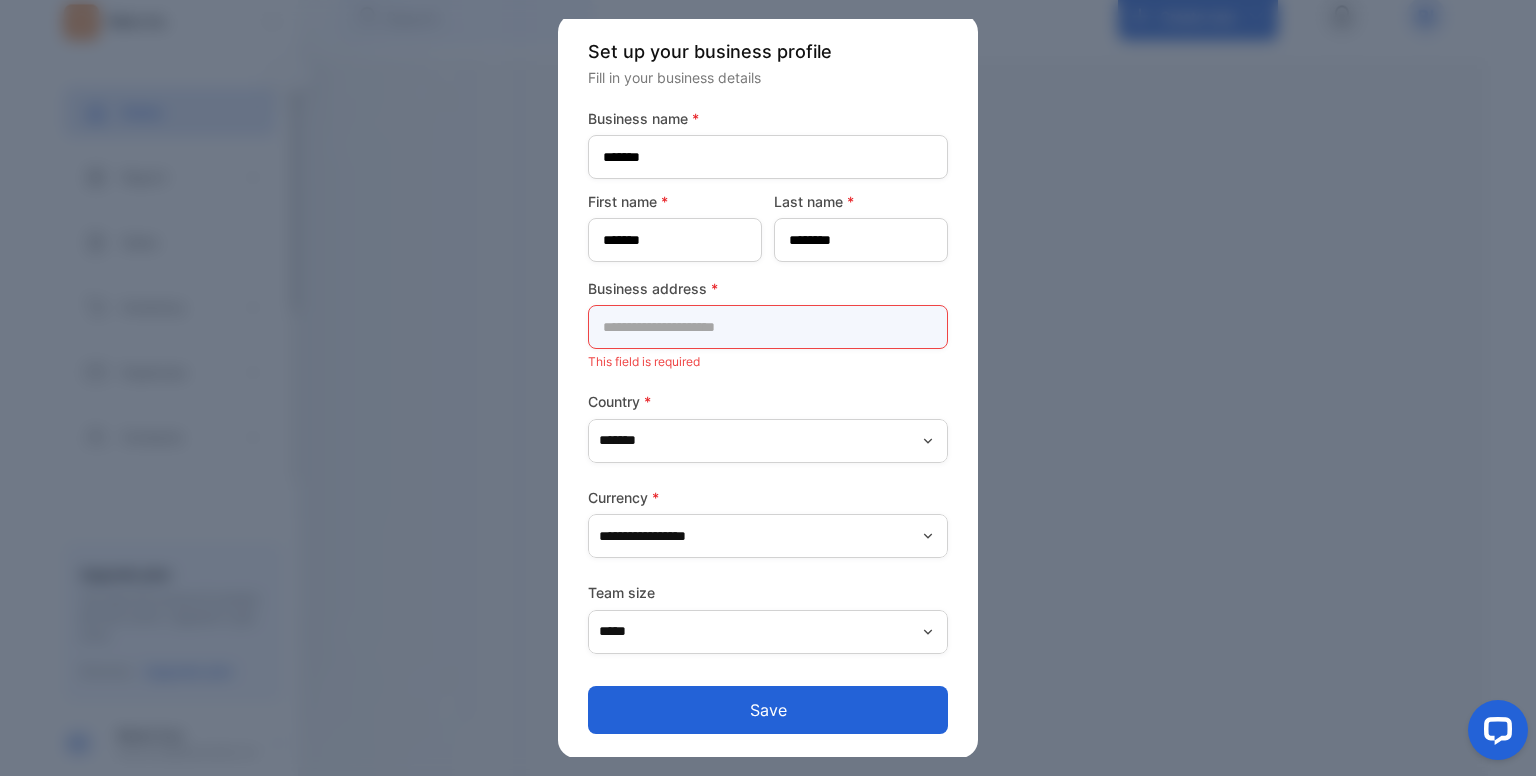 click at bounding box center [768, 327] 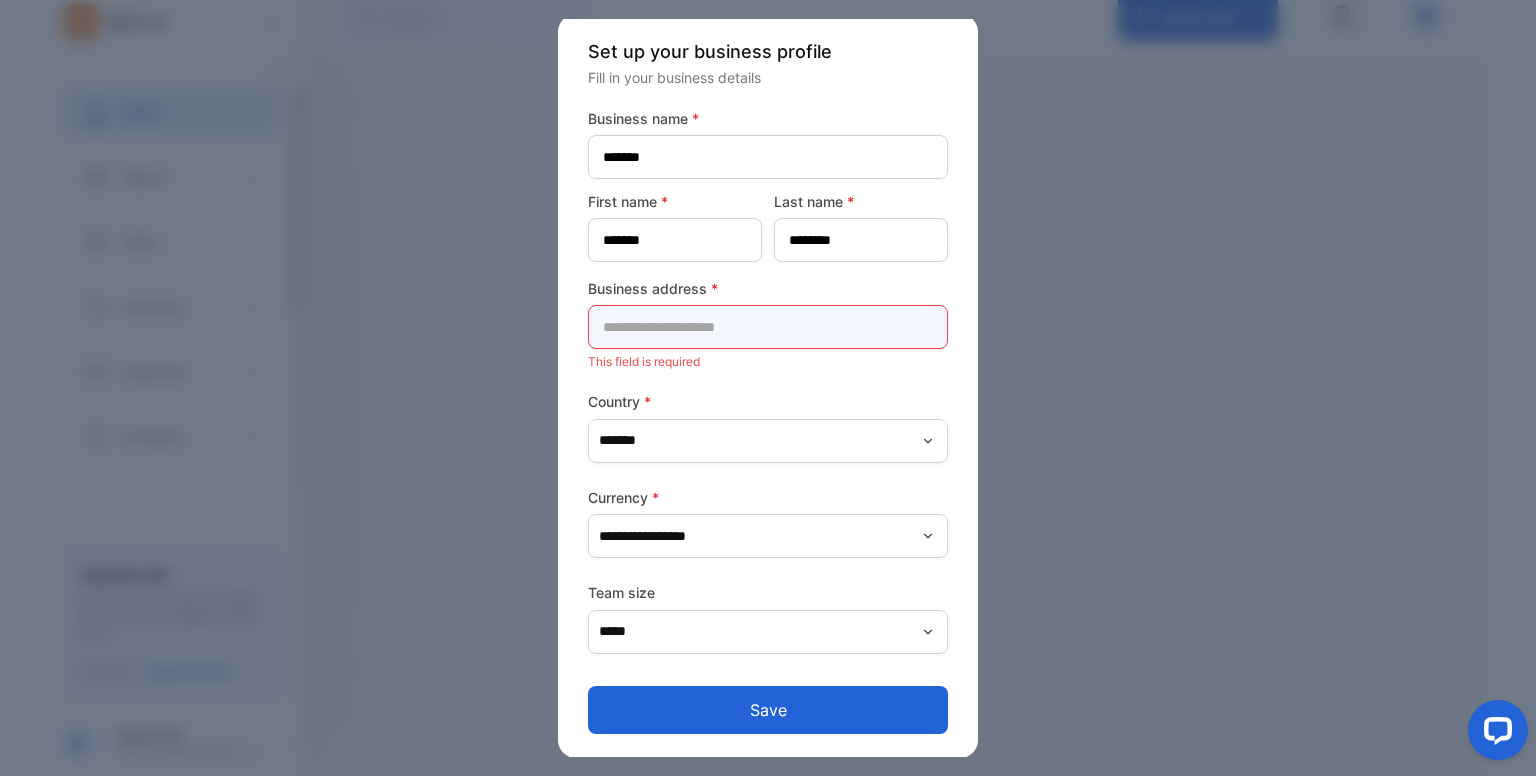 click at bounding box center [768, 327] 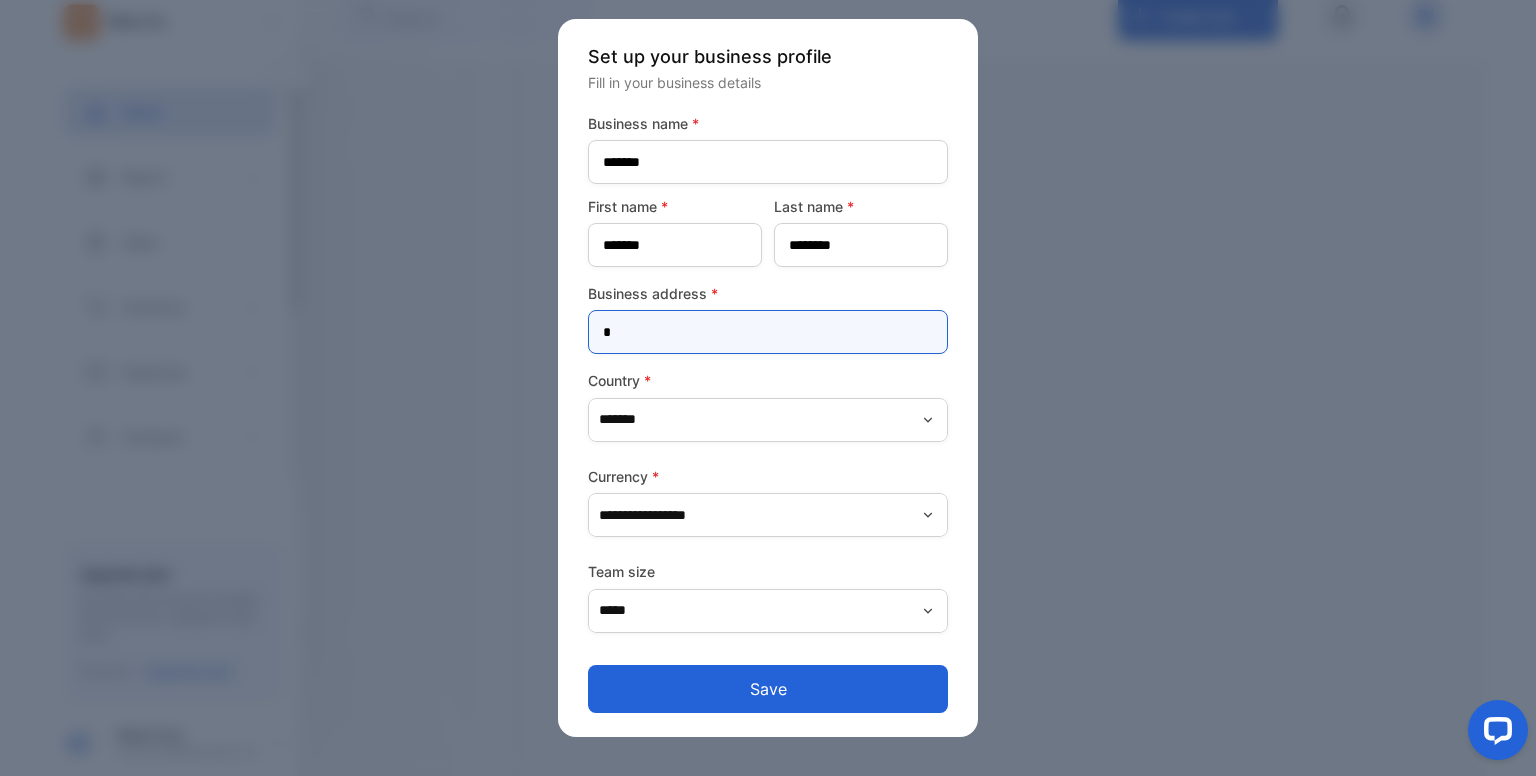 scroll, scrollTop: 0, scrollLeft: 0, axis: both 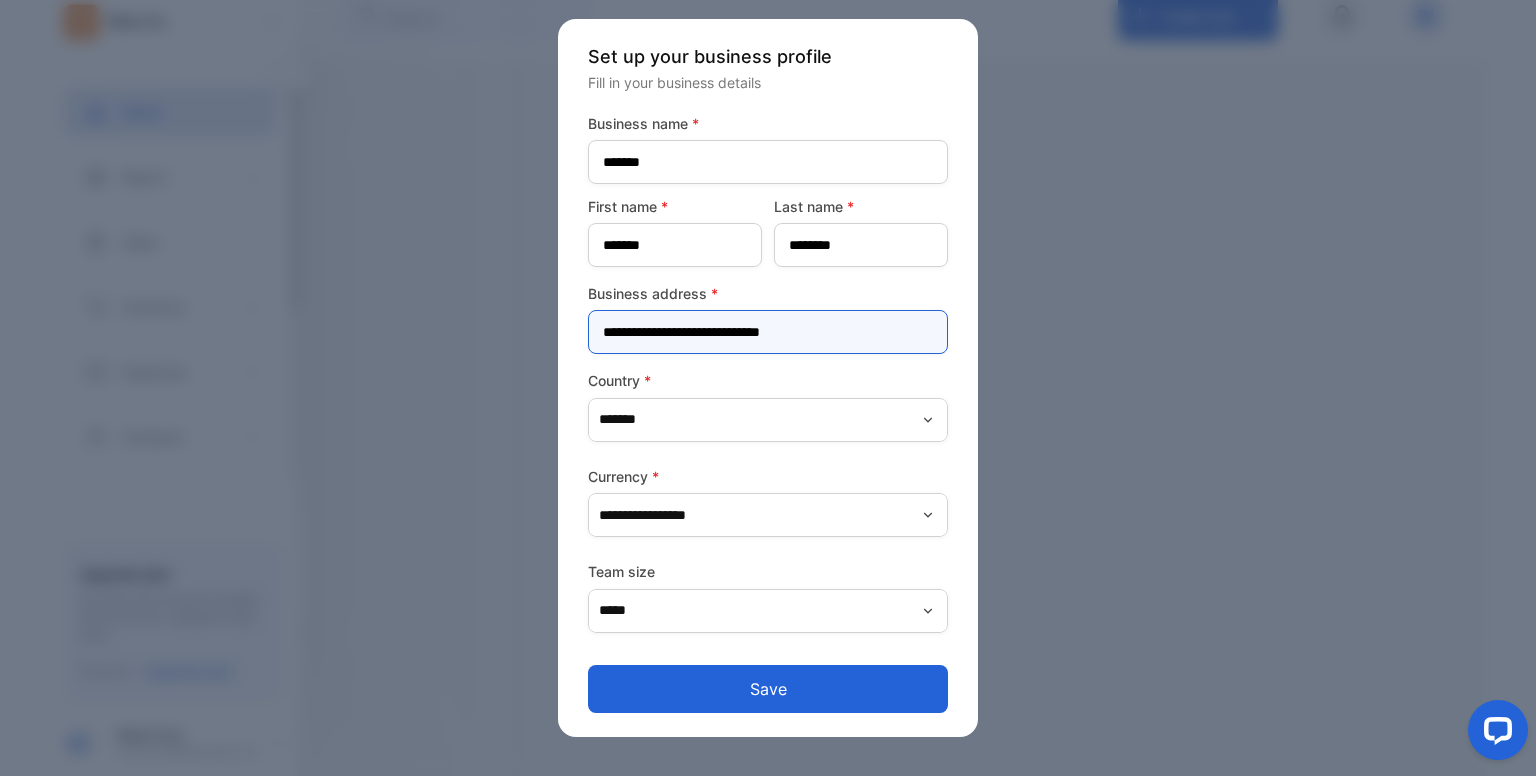type on "**********" 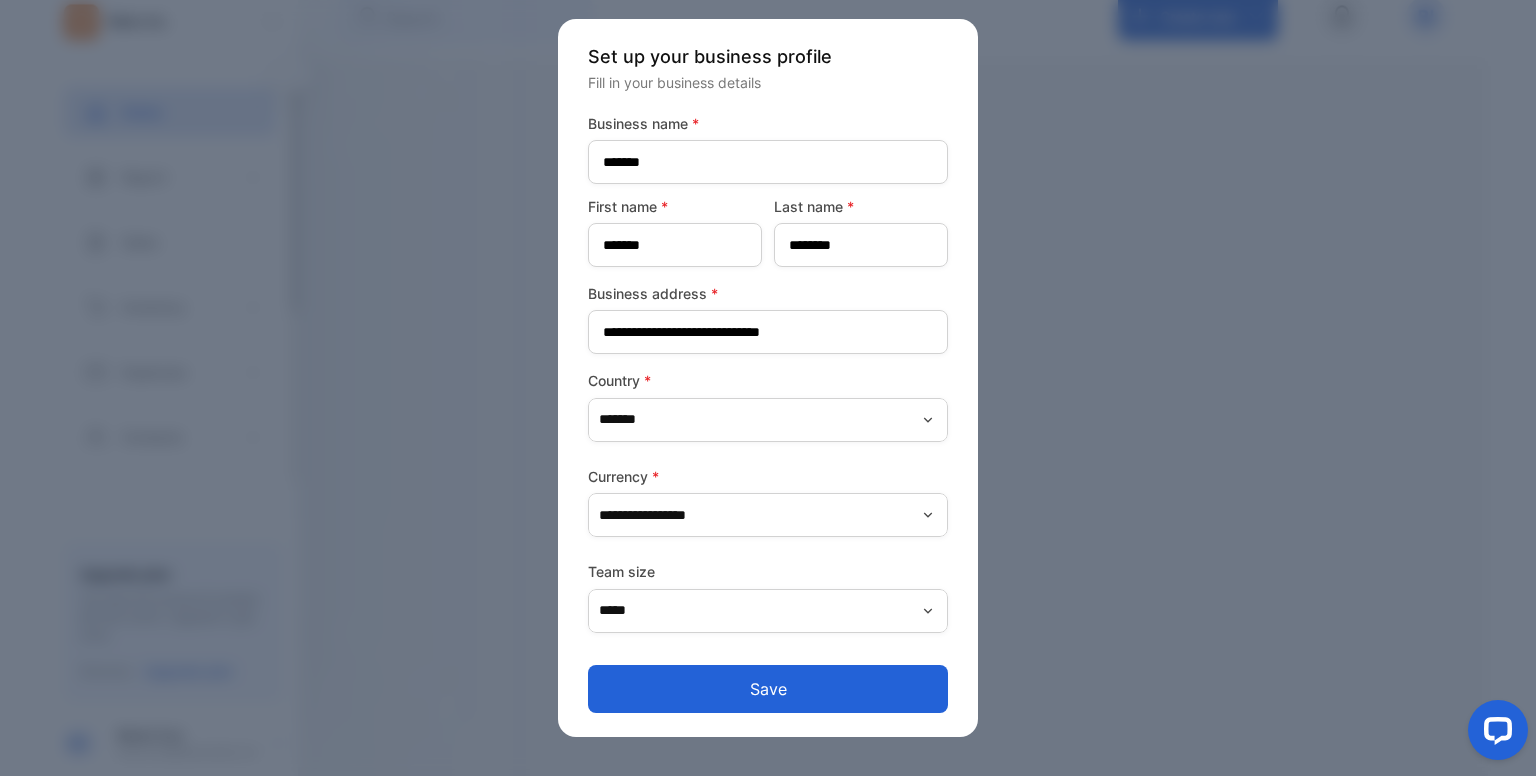 click on "Save" at bounding box center (768, 689) 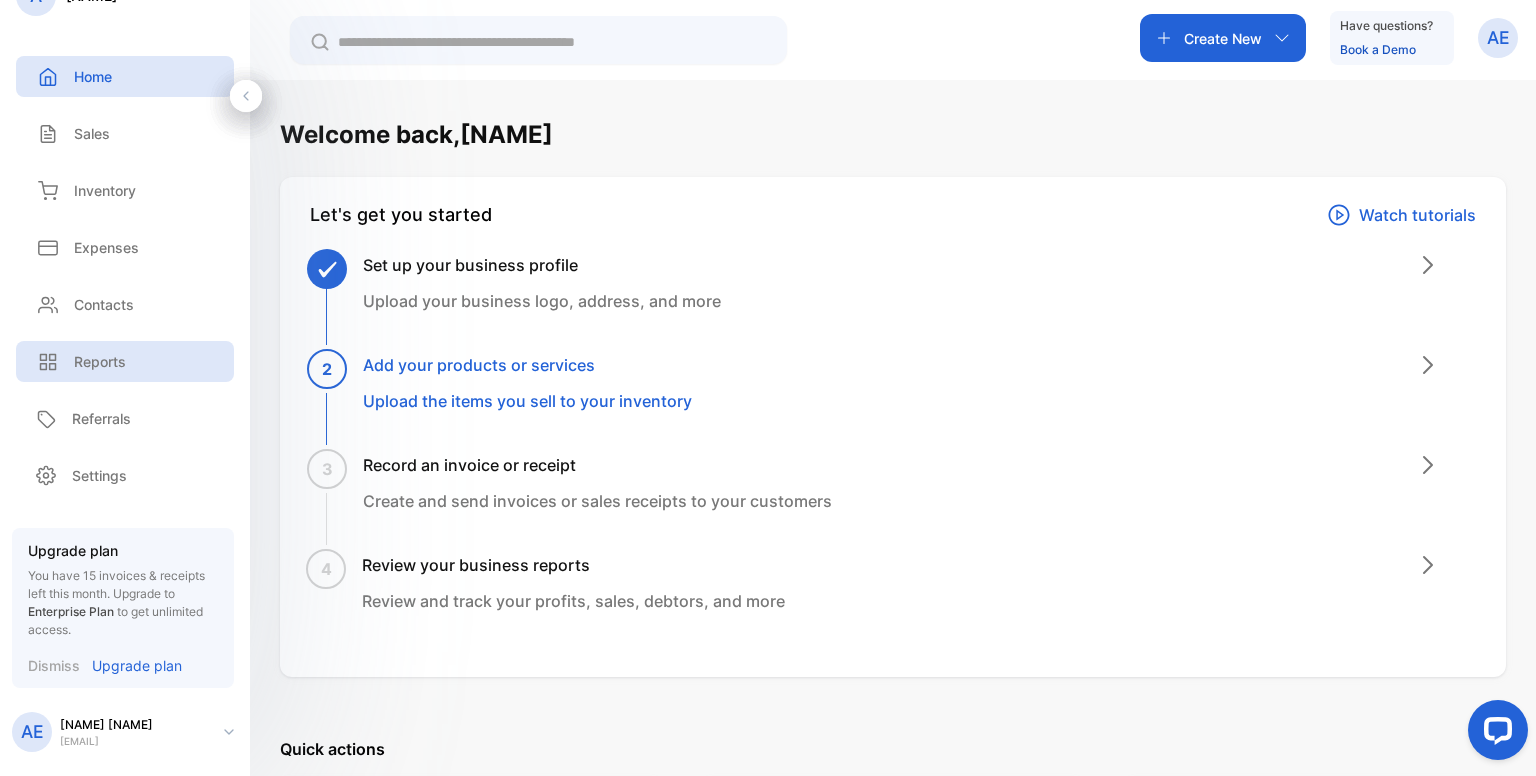 scroll, scrollTop: 0, scrollLeft: 0, axis: both 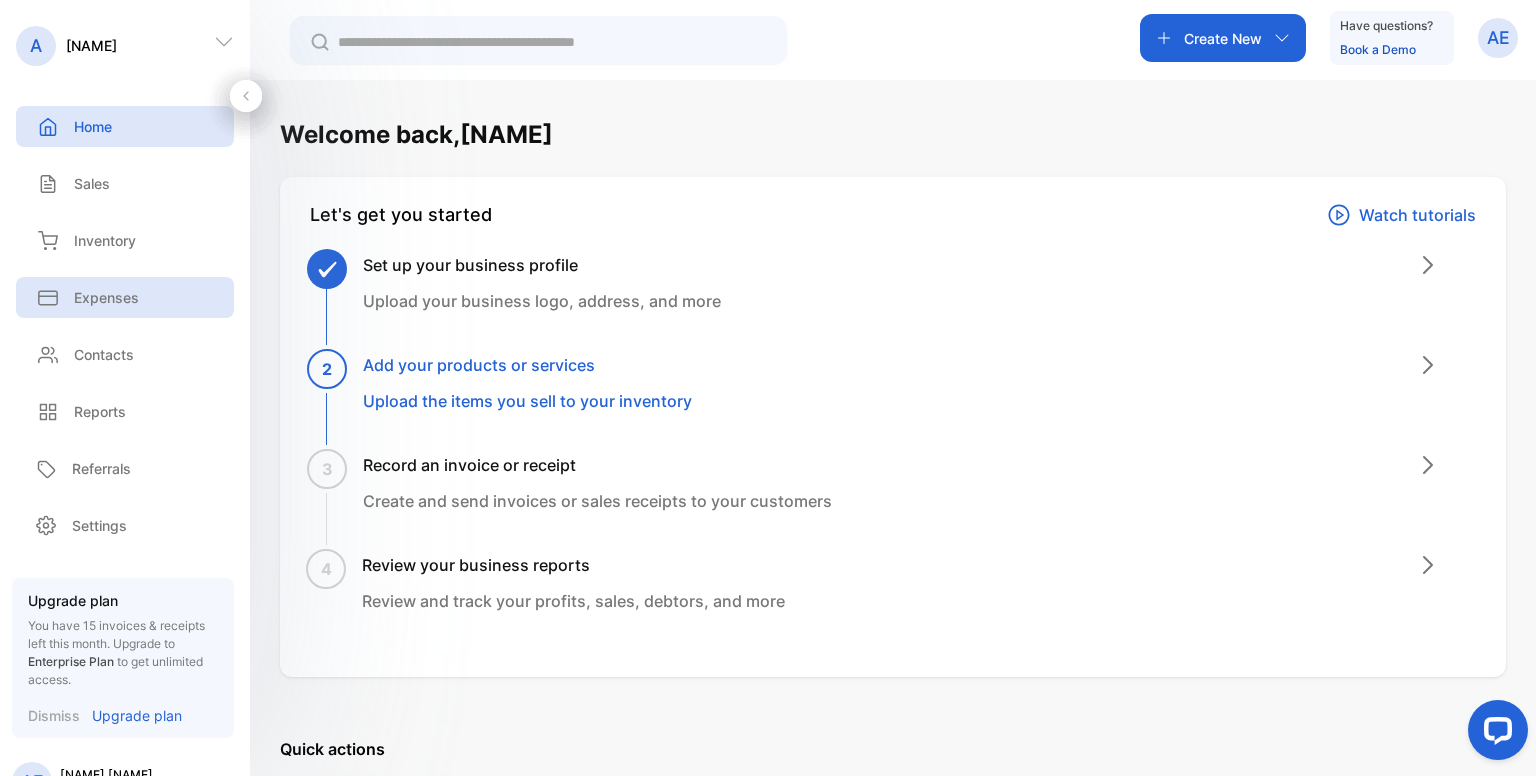 click on "Expenses" at bounding box center [106, 297] 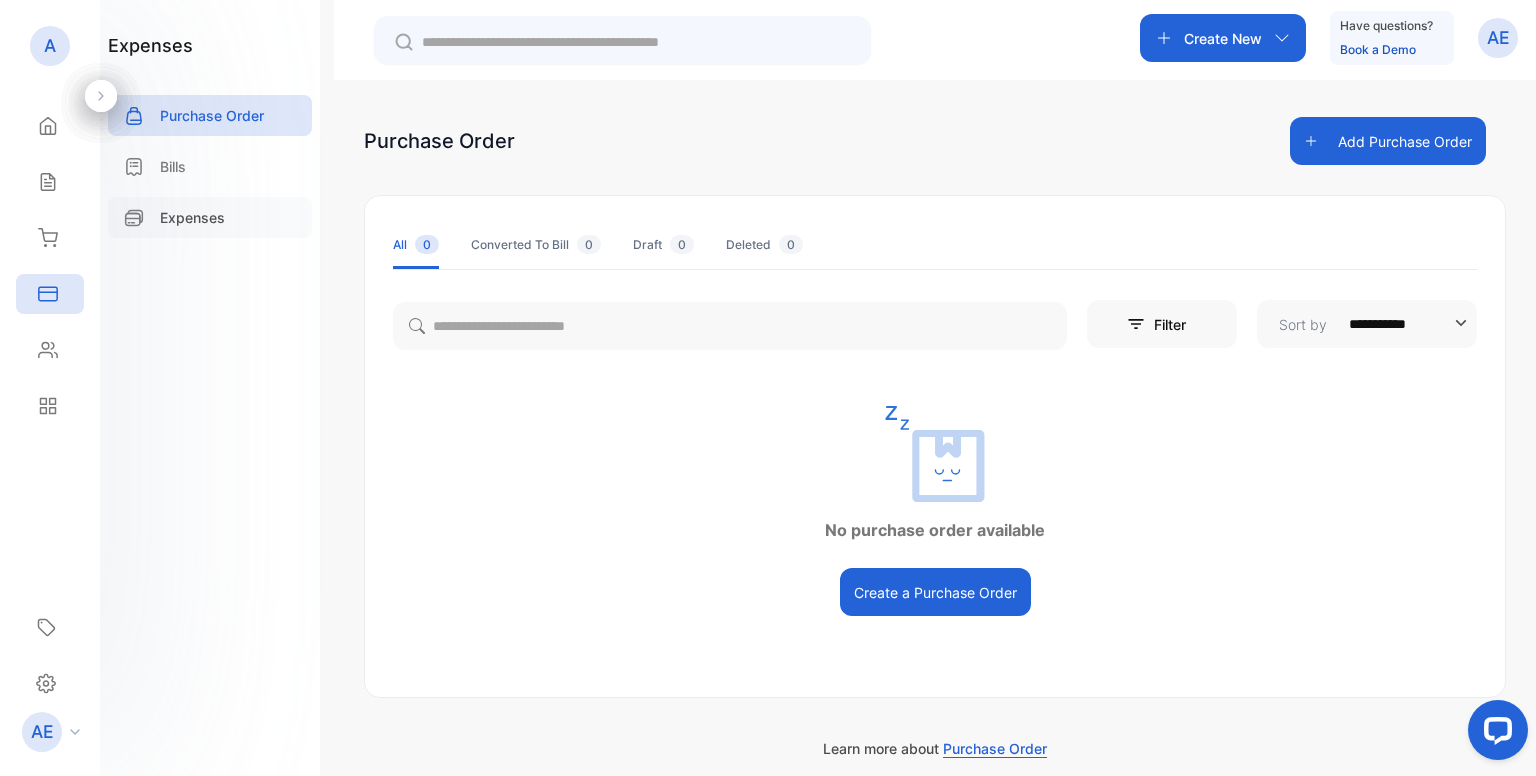 click on "Expenses" at bounding box center [192, 217] 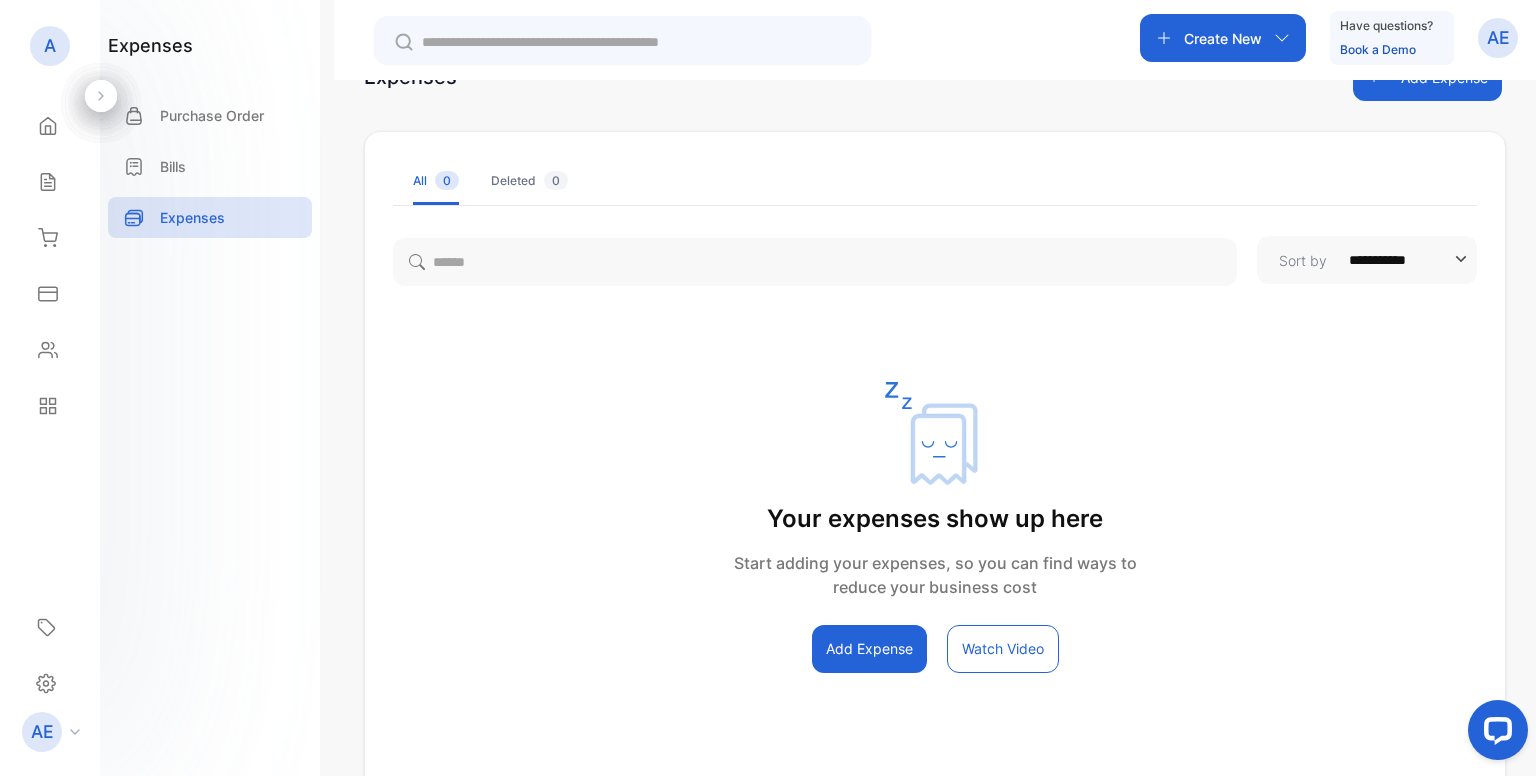 scroll, scrollTop: 0, scrollLeft: 0, axis: both 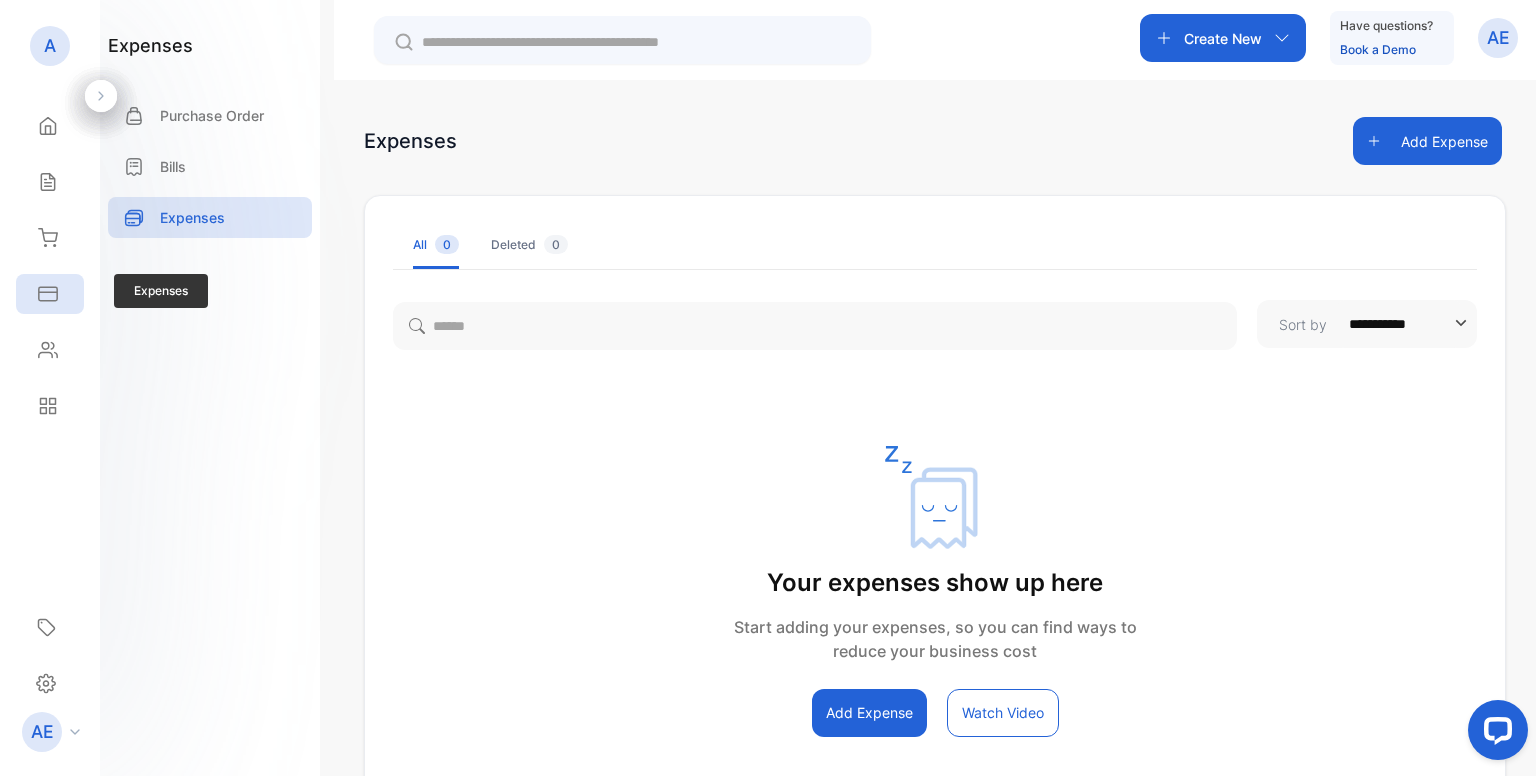 click 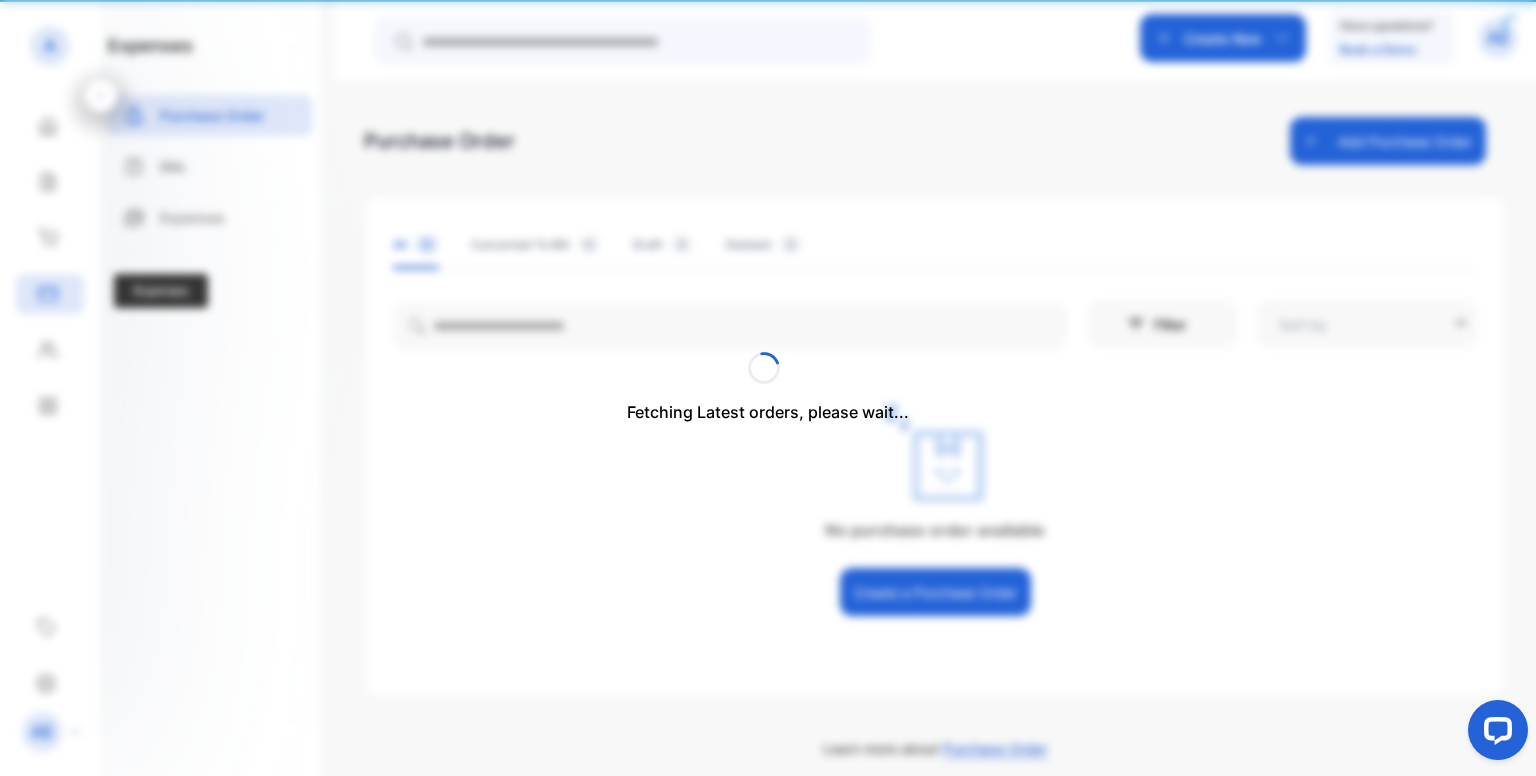 type on "**********" 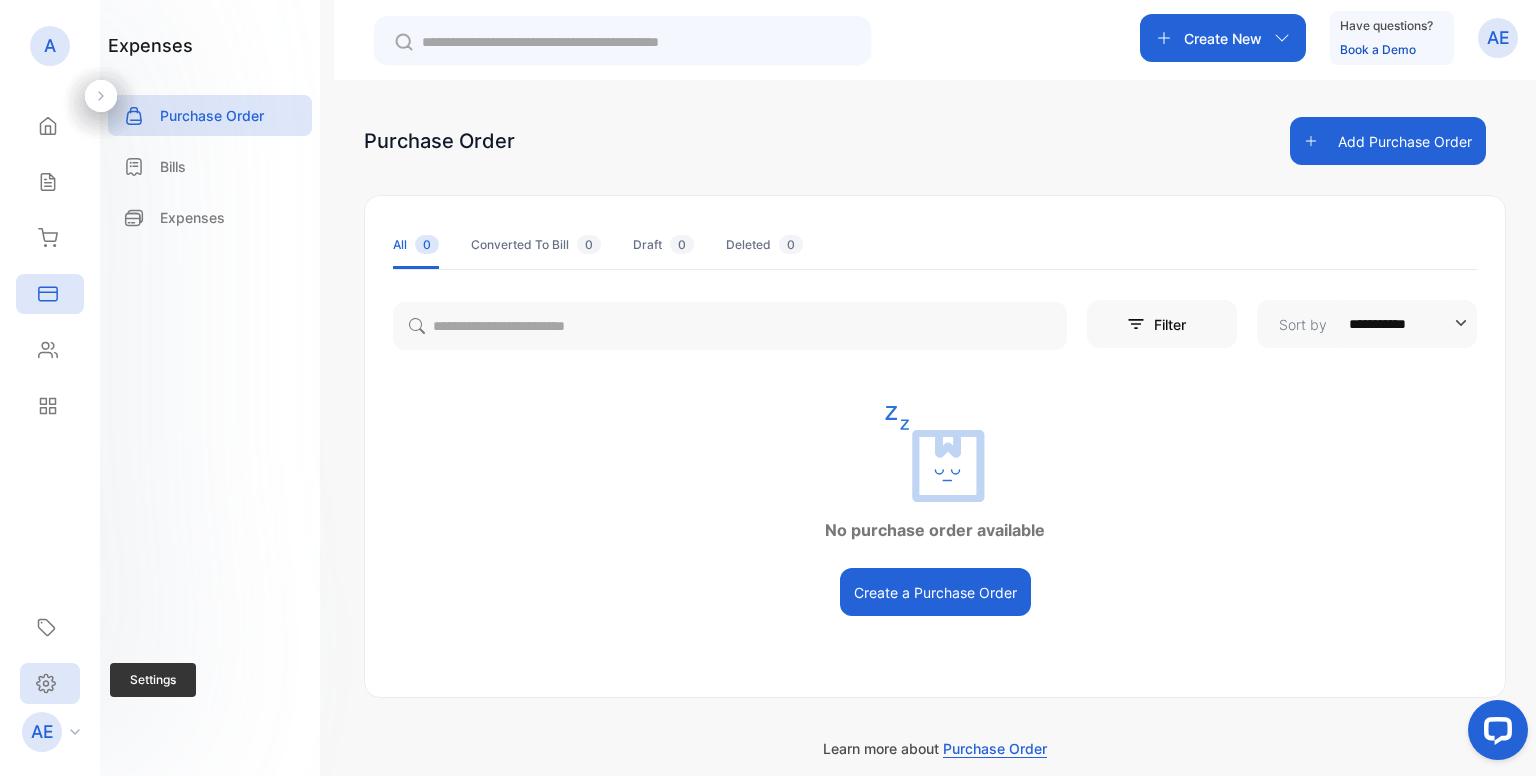 click 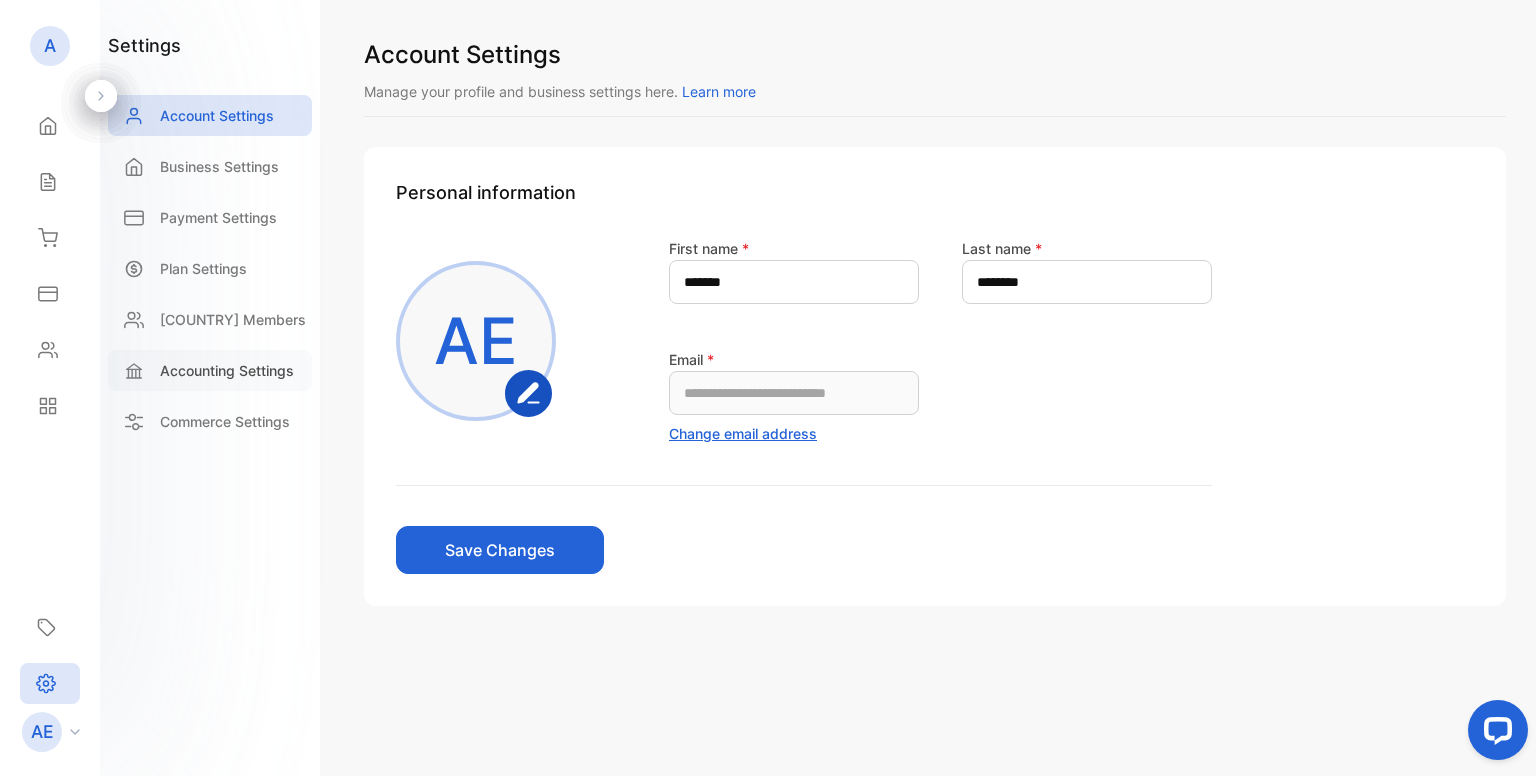 click on "Accounting Settings" at bounding box center [210, 370] 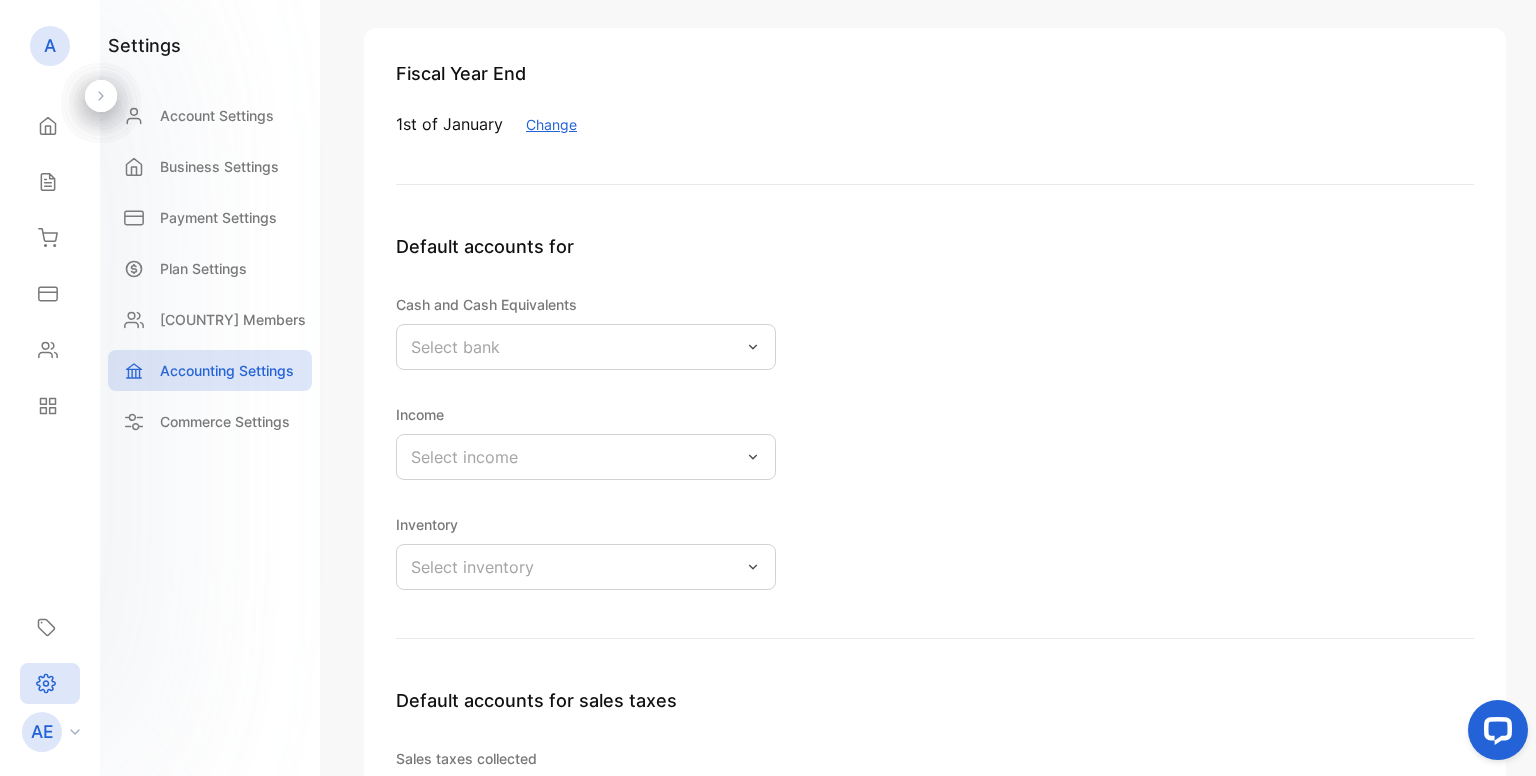 scroll, scrollTop: 93, scrollLeft: 0, axis: vertical 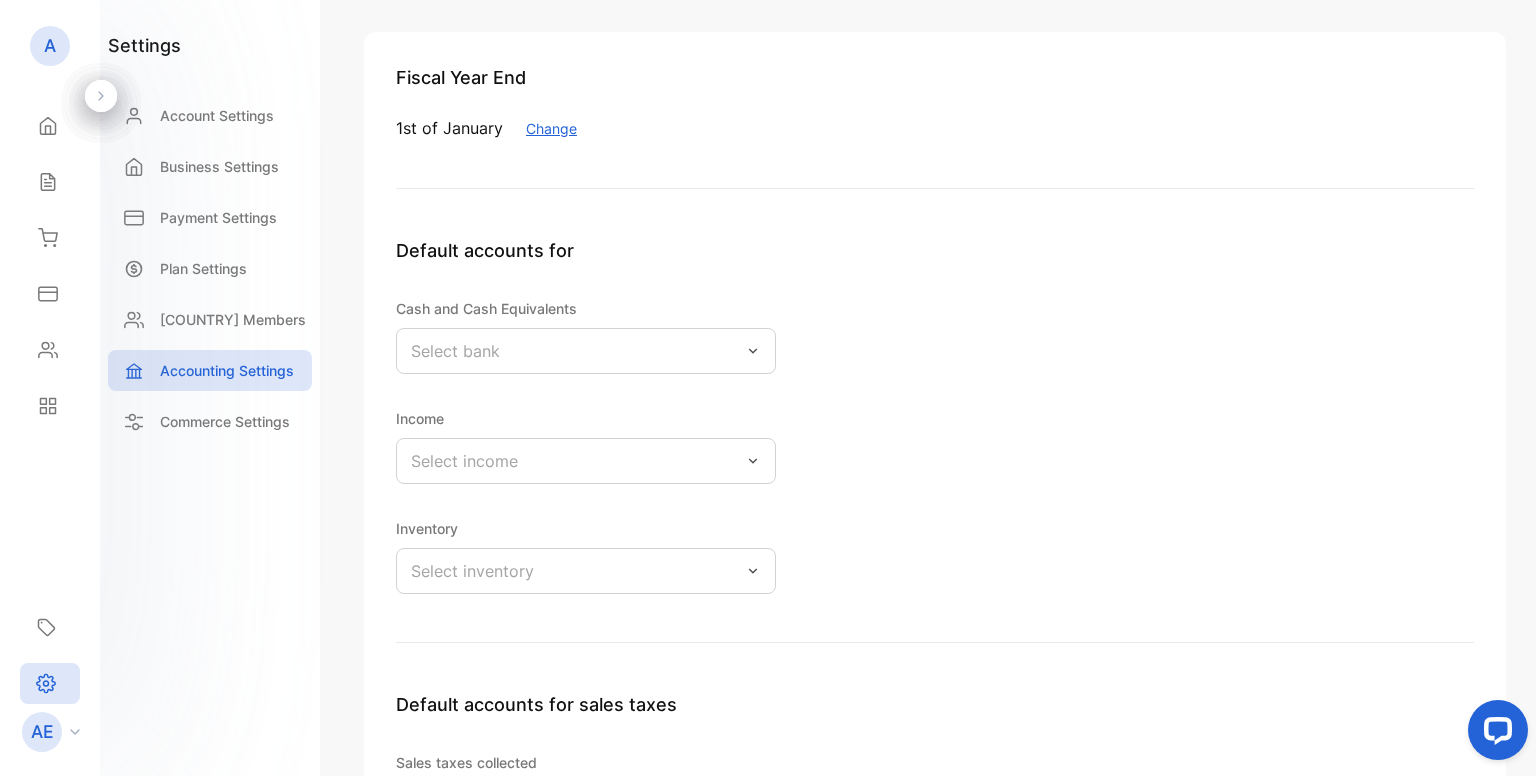 click on "Select bank" at bounding box center (586, 351) 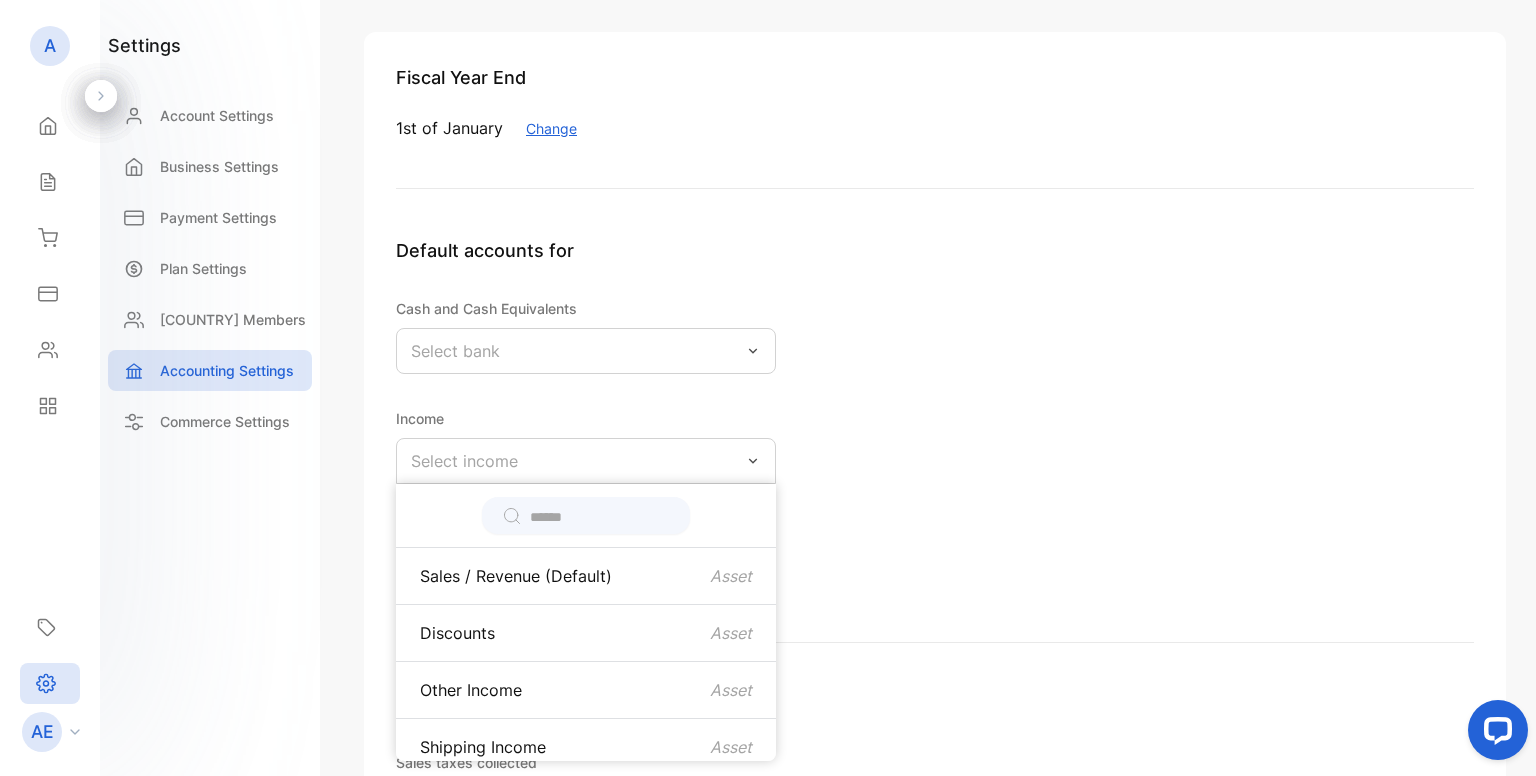 scroll, scrollTop: 70, scrollLeft: 0, axis: vertical 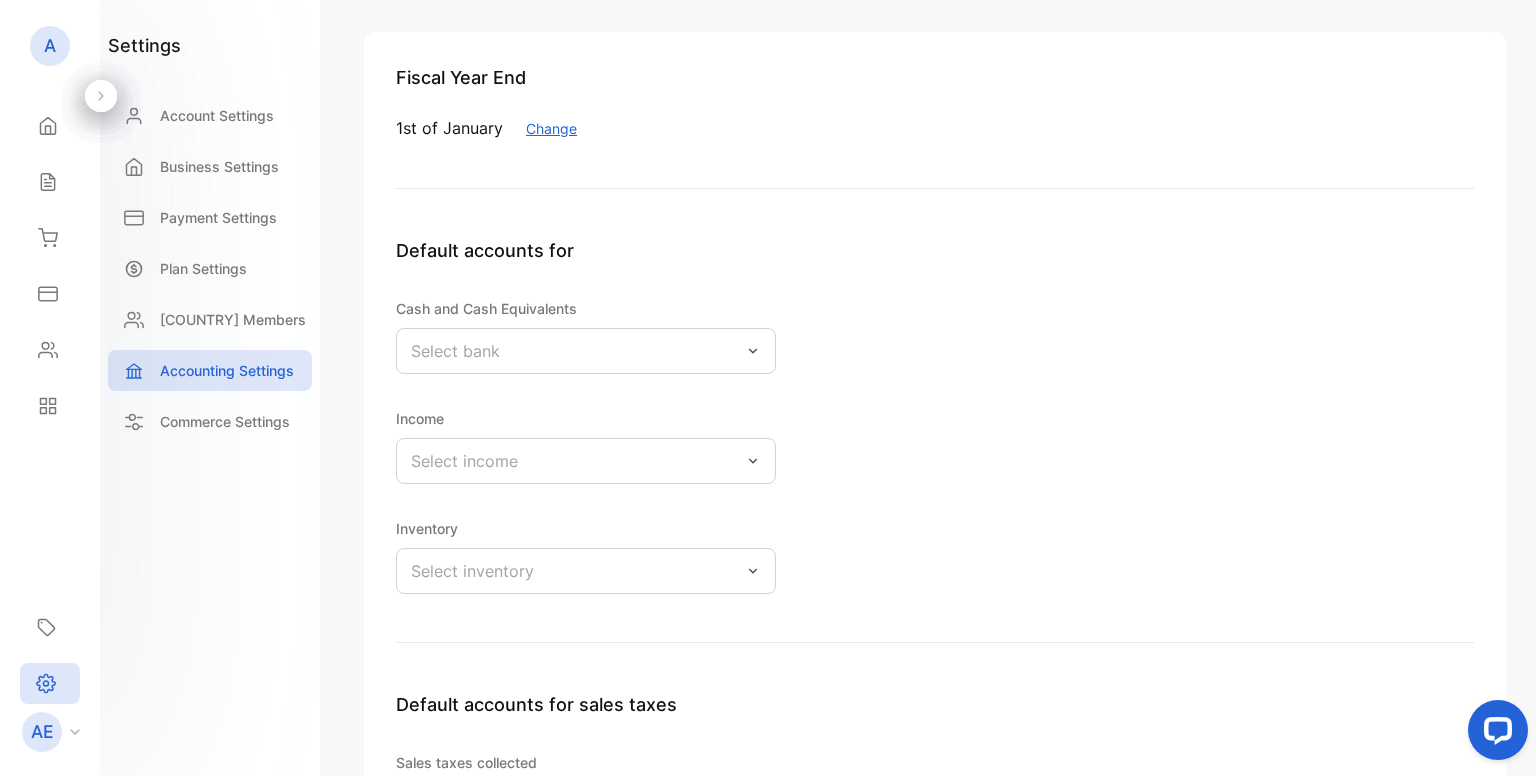 click on "Default accounts for Cash and Cash Equivalents   Select bank Income   Select income Inventory   Select inventory" at bounding box center (935, 440) 